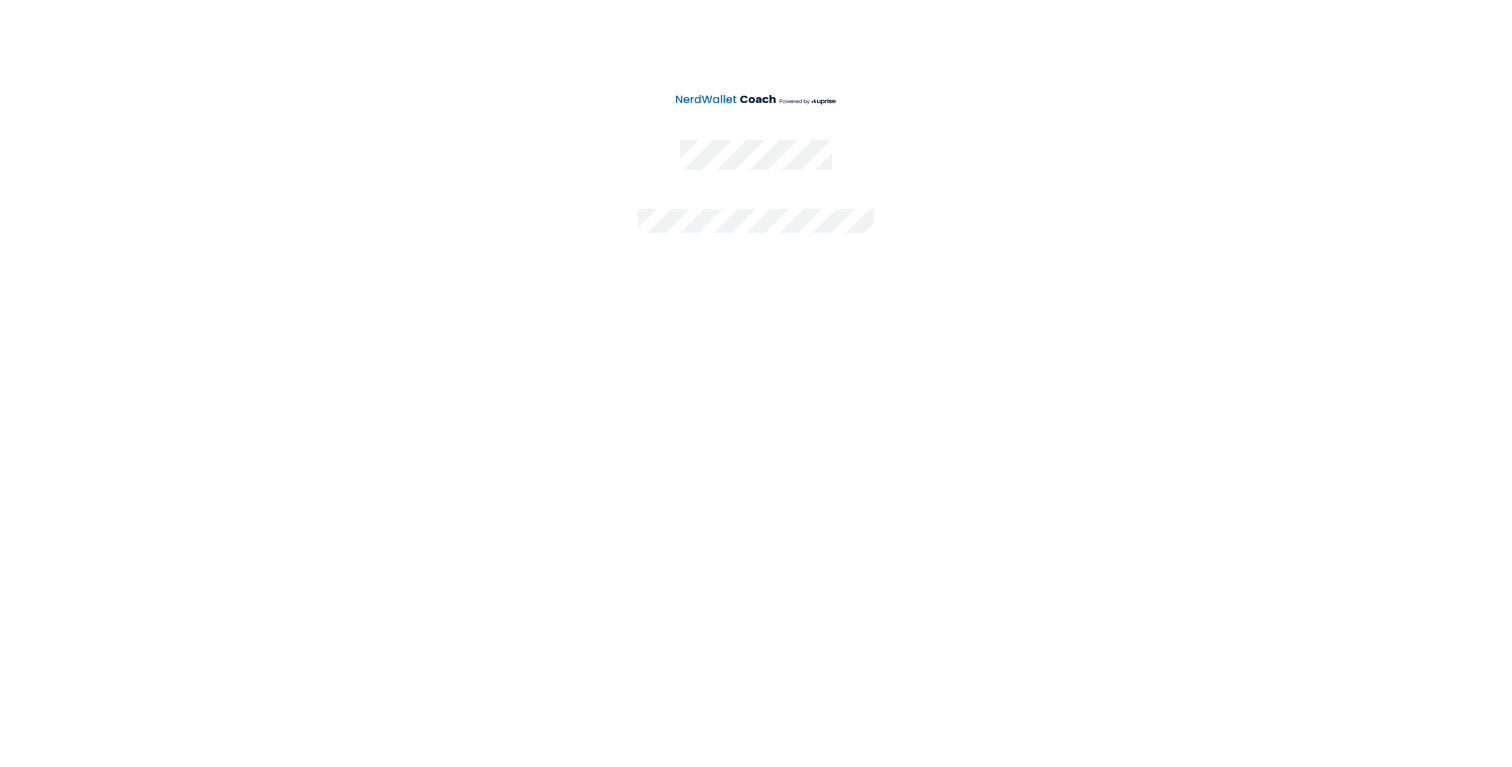 scroll, scrollTop: 0, scrollLeft: 0, axis: both 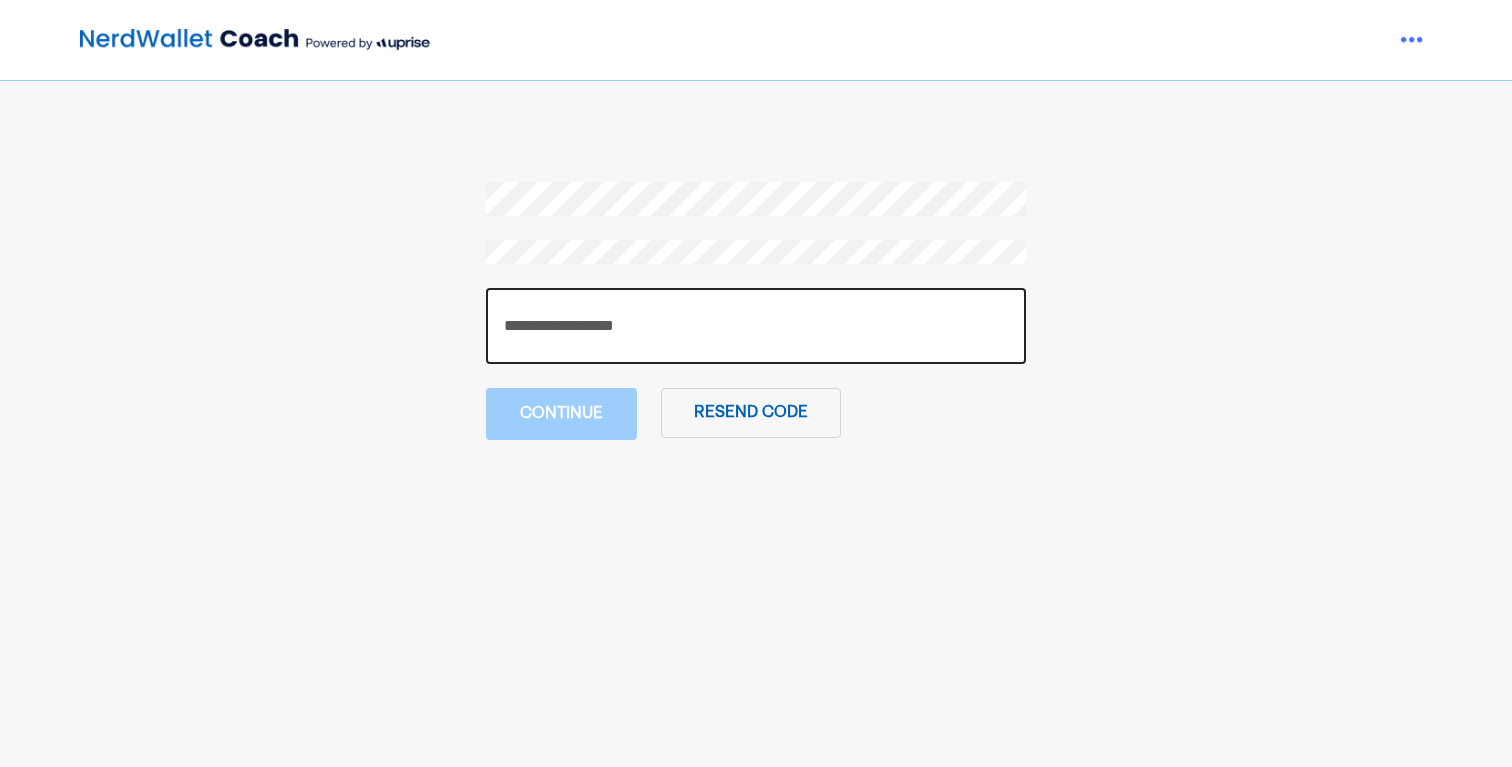 click at bounding box center (756, 326) 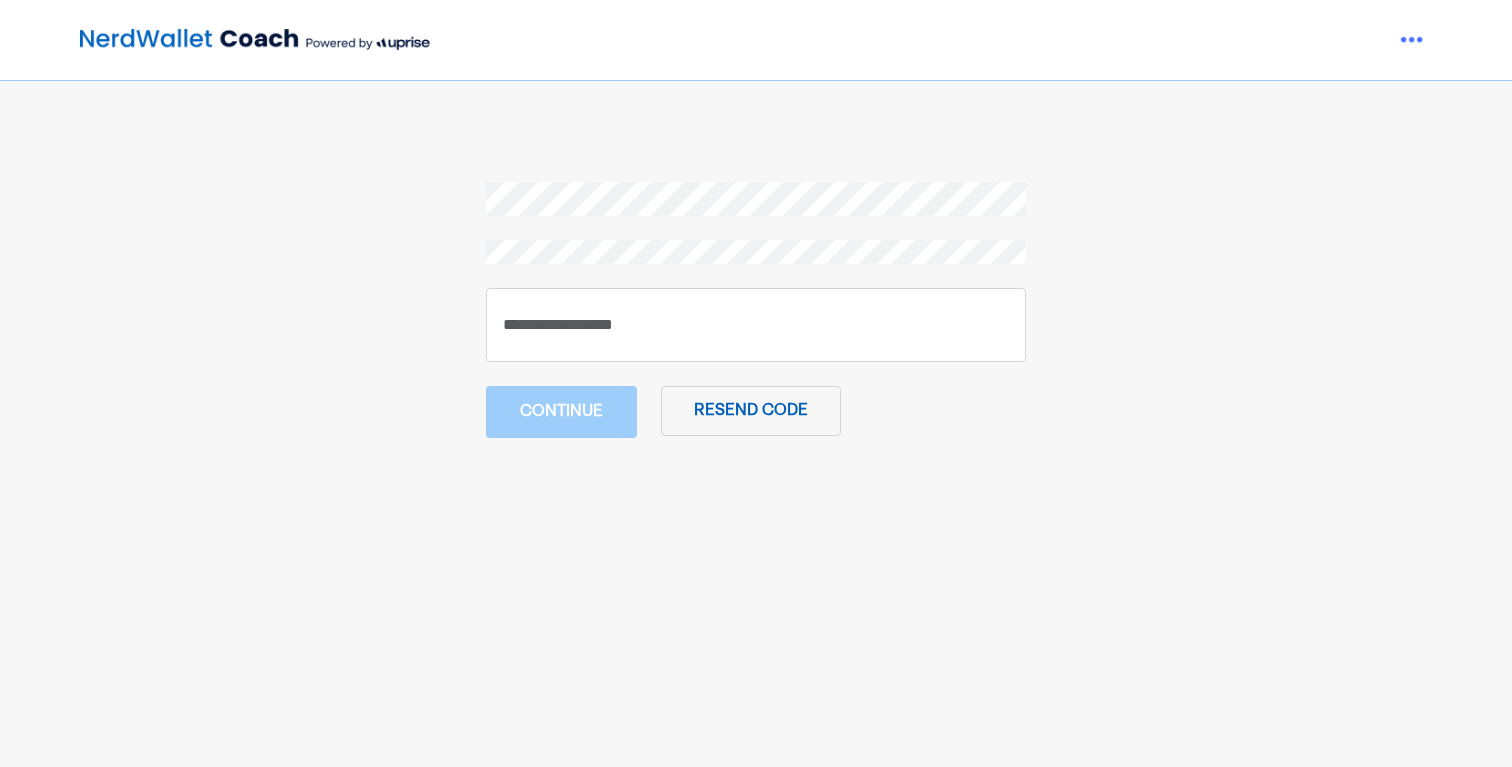 click on "Continue Resend code" at bounding box center (756, 525) 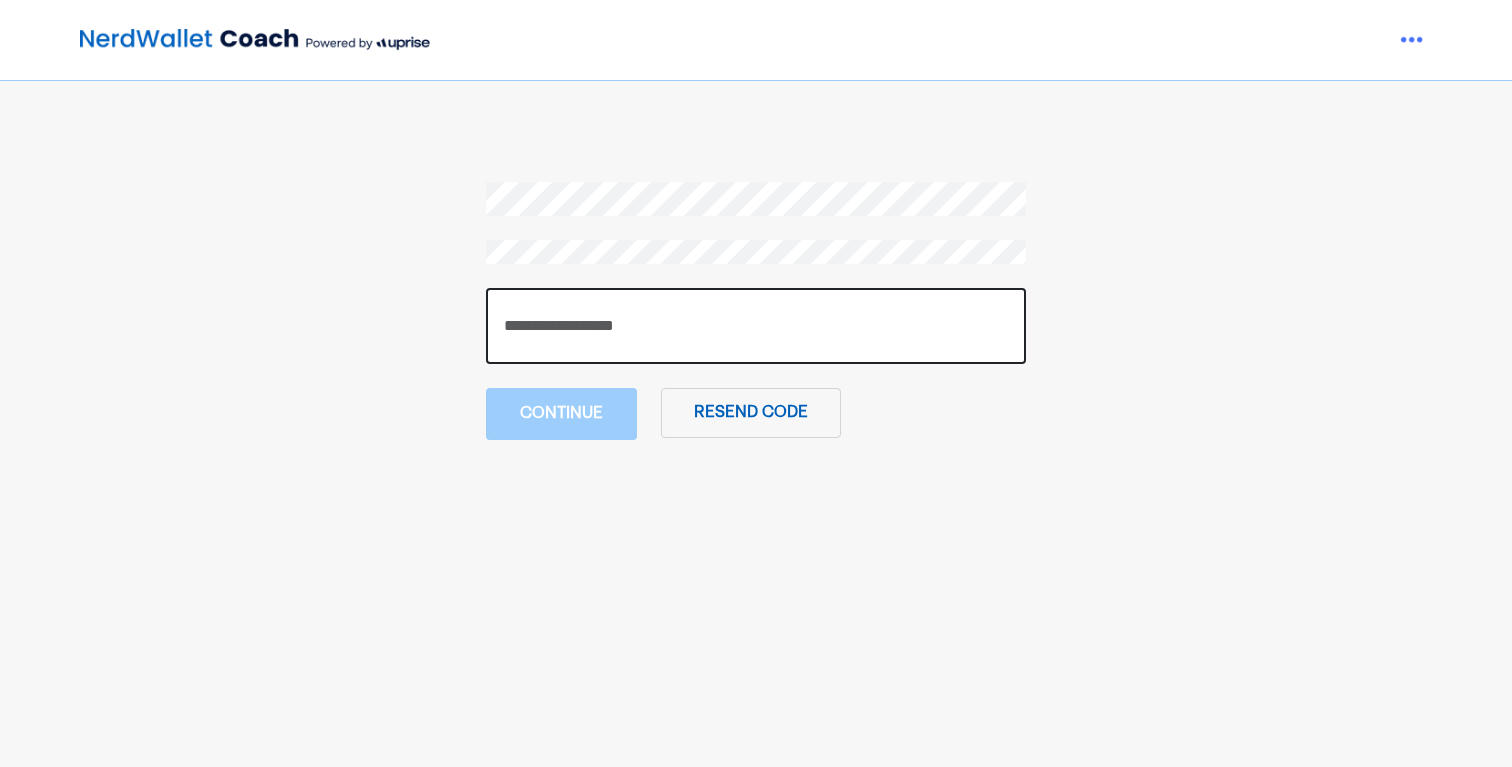 click at bounding box center [756, 326] 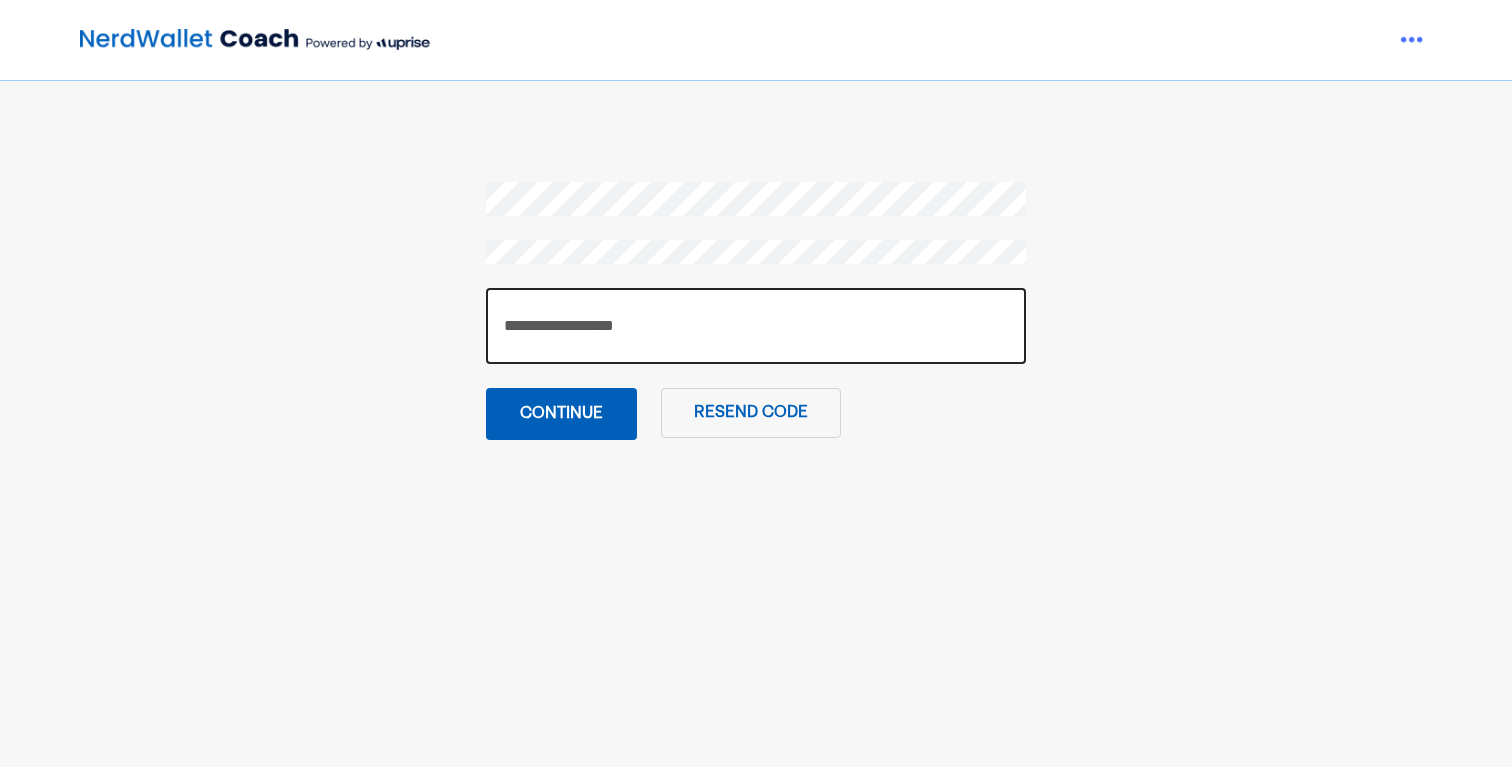 type on "******" 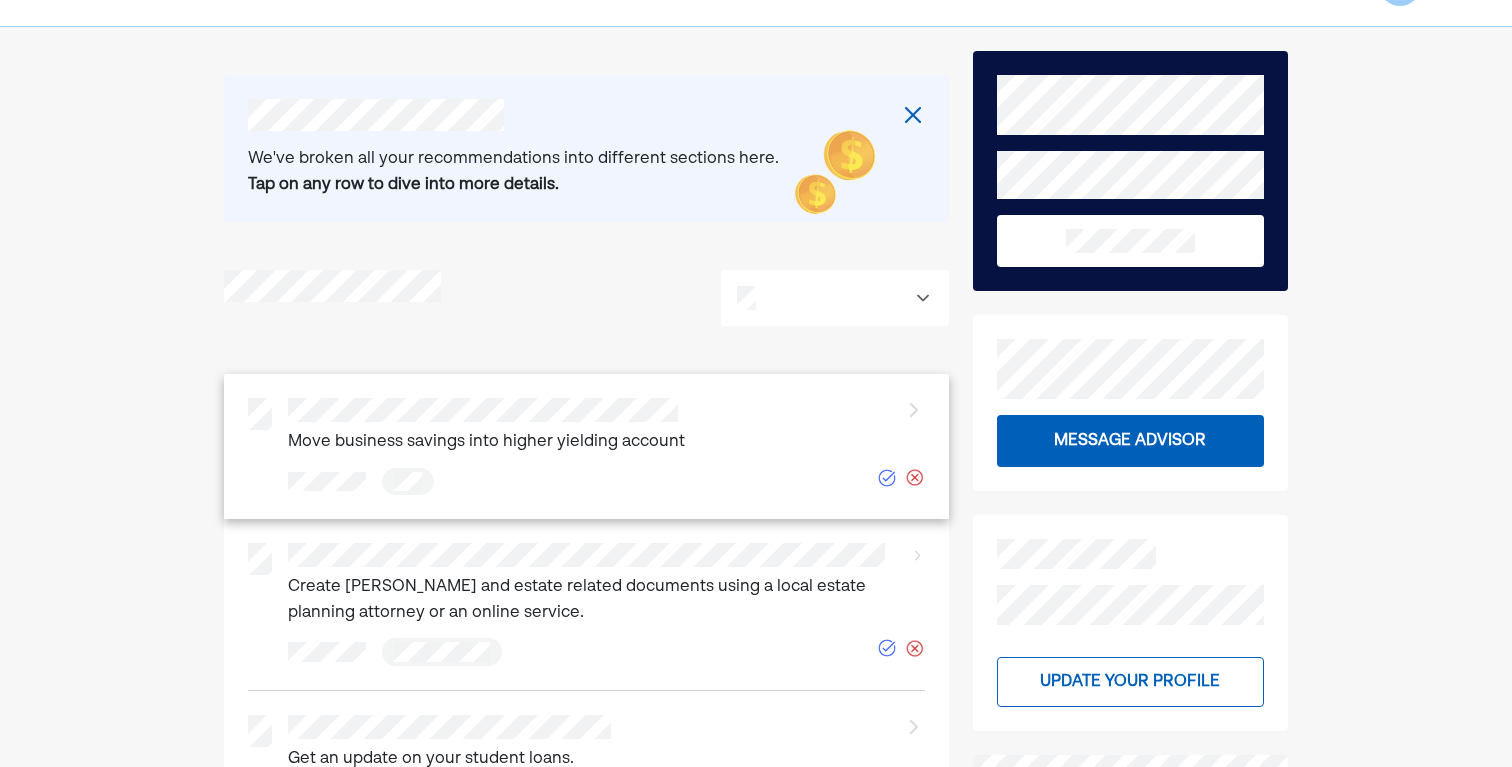 scroll, scrollTop: 0, scrollLeft: 0, axis: both 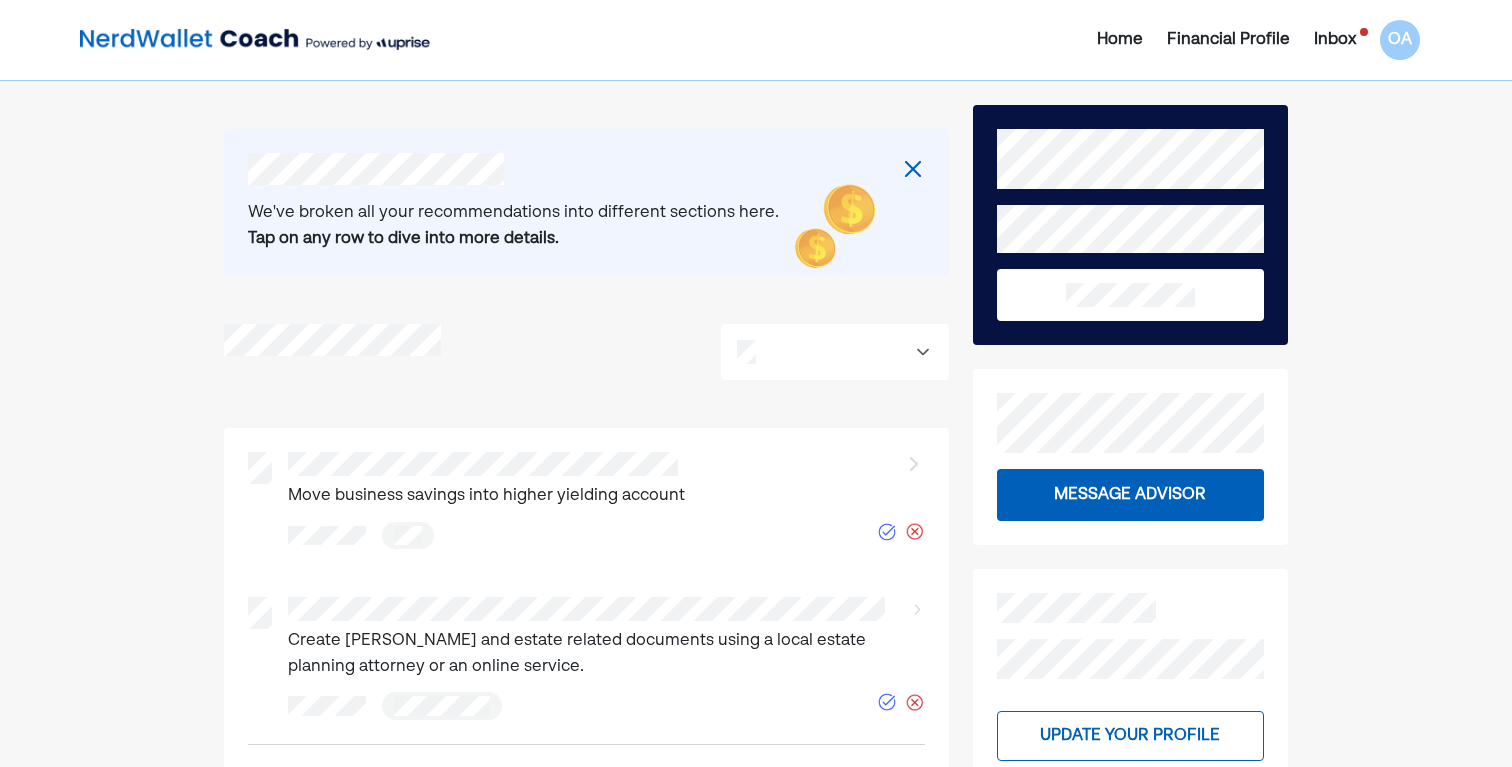 click on "Inbox" at bounding box center [1335, 40] 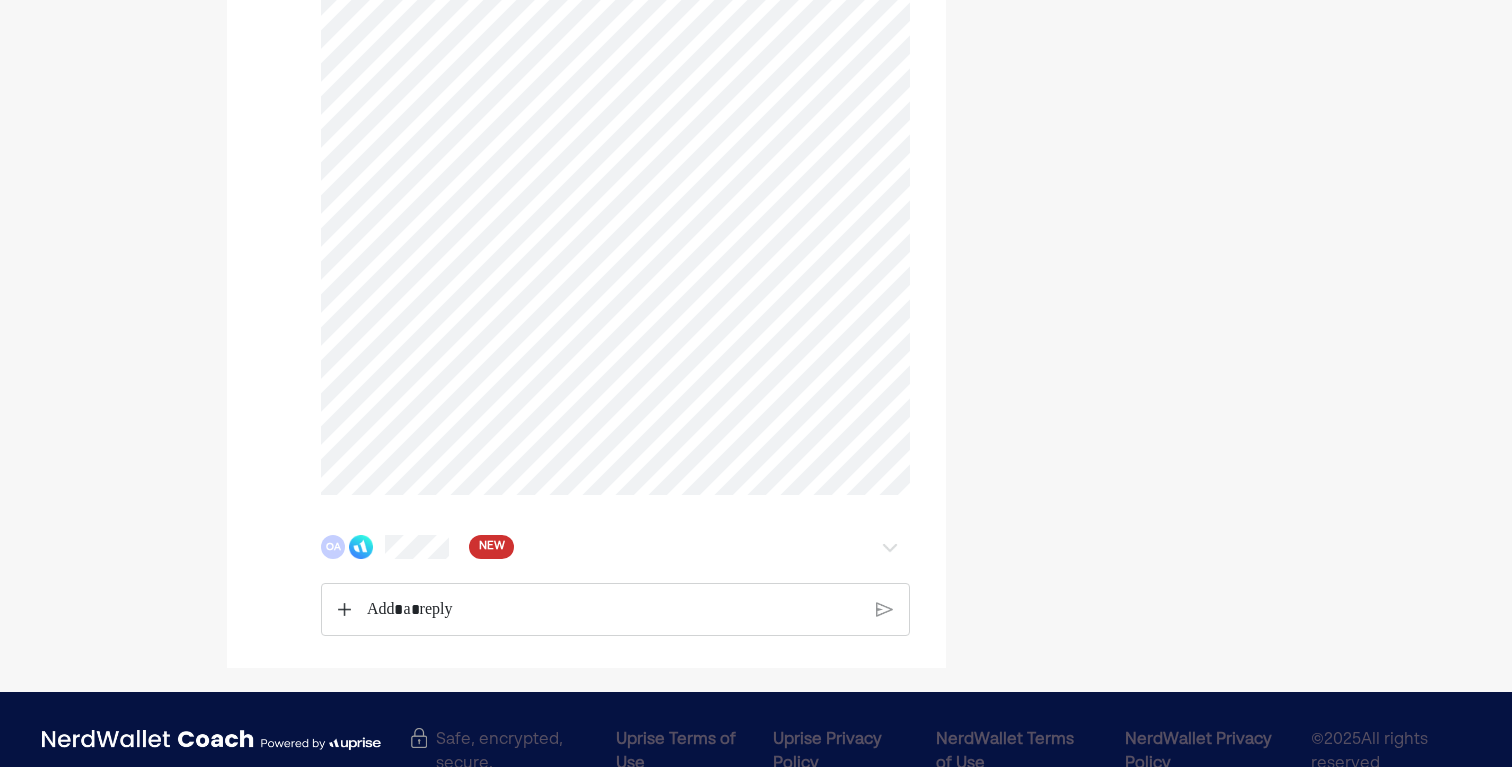 scroll, scrollTop: 1310, scrollLeft: 0, axis: vertical 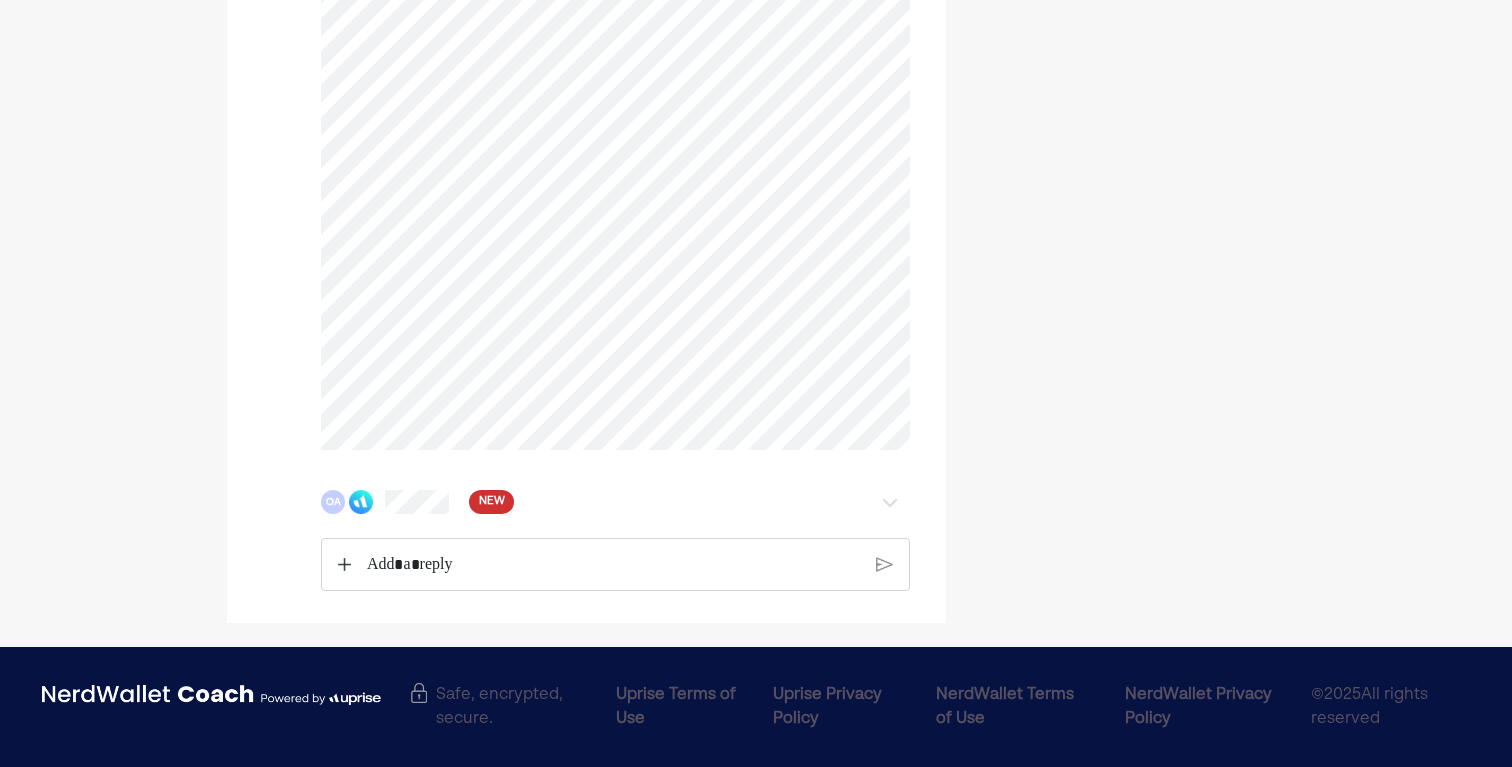 click on "NEW" at bounding box center [492, 502] 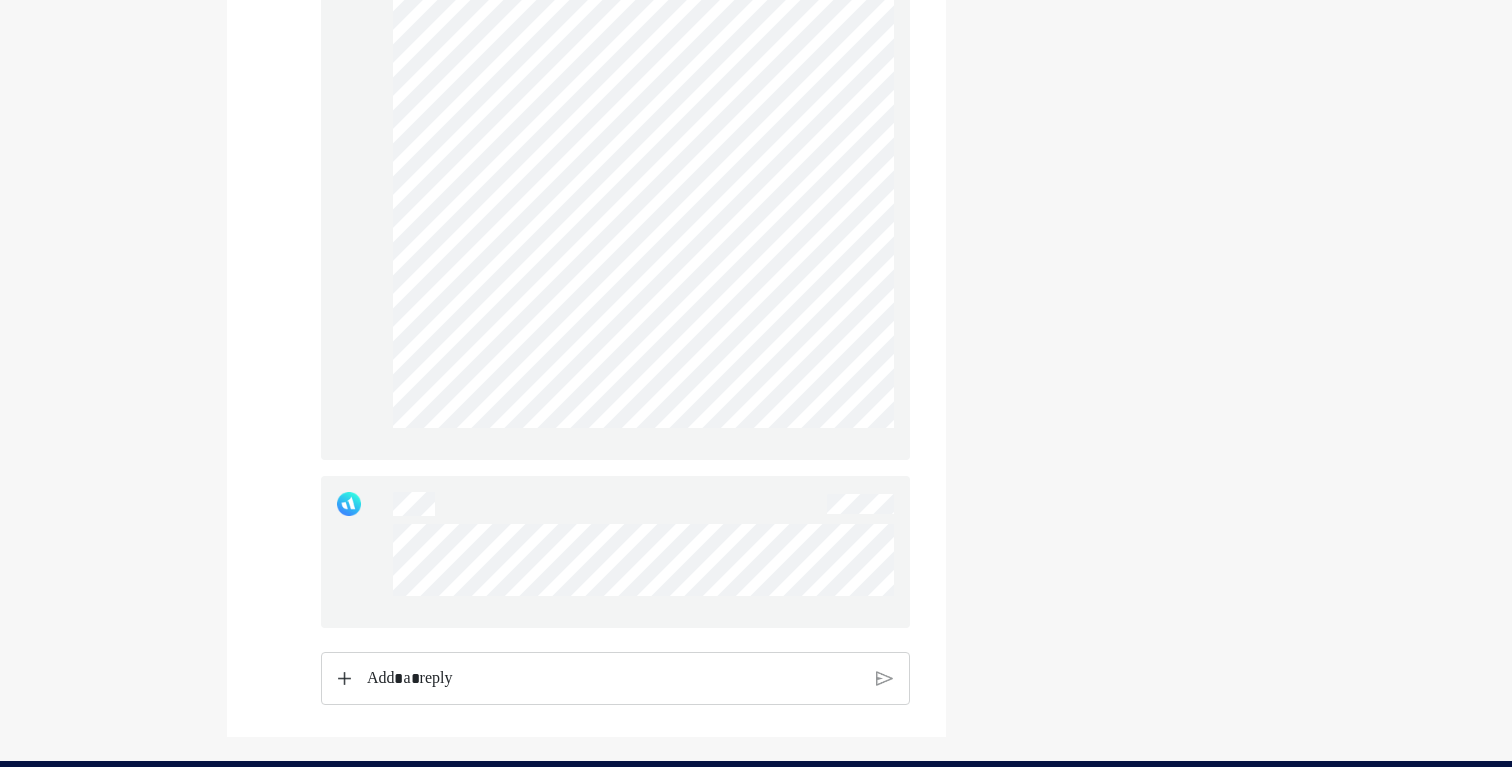 scroll, scrollTop: 3707, scrollLeft: 0, axis: vertical 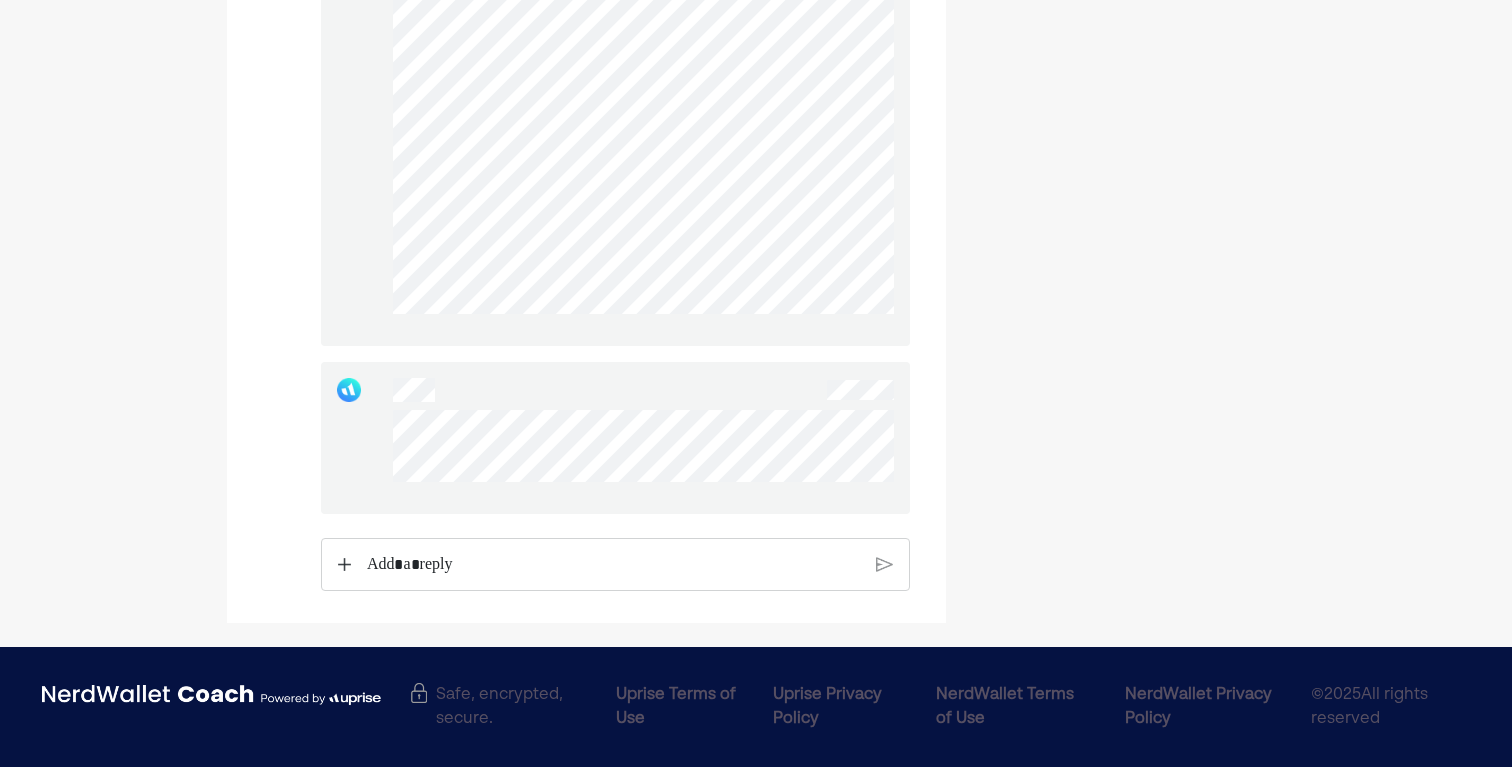 click at bounding box center (644, 454) 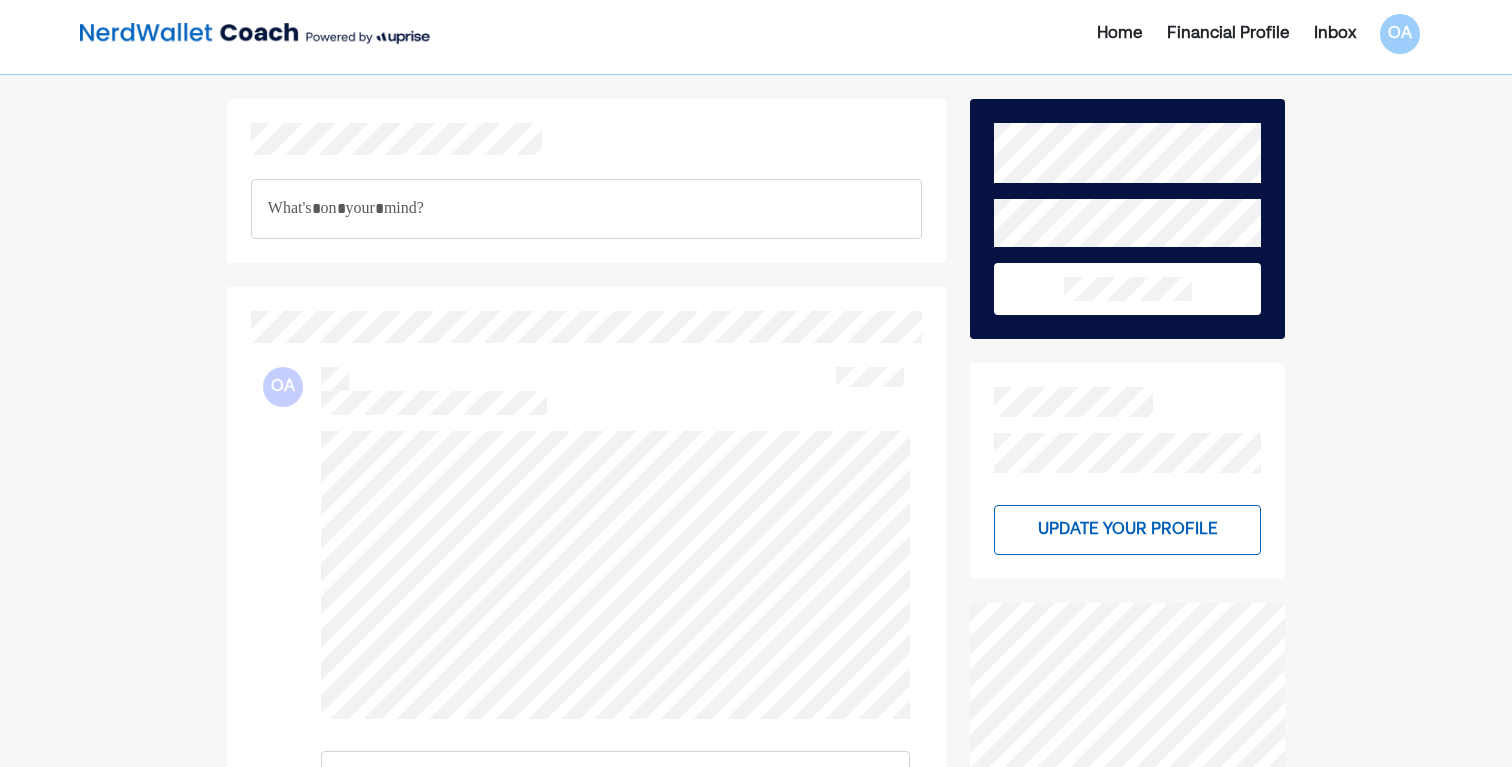scroll, scrollTop: 0, scrollLeft: 0, axis: both 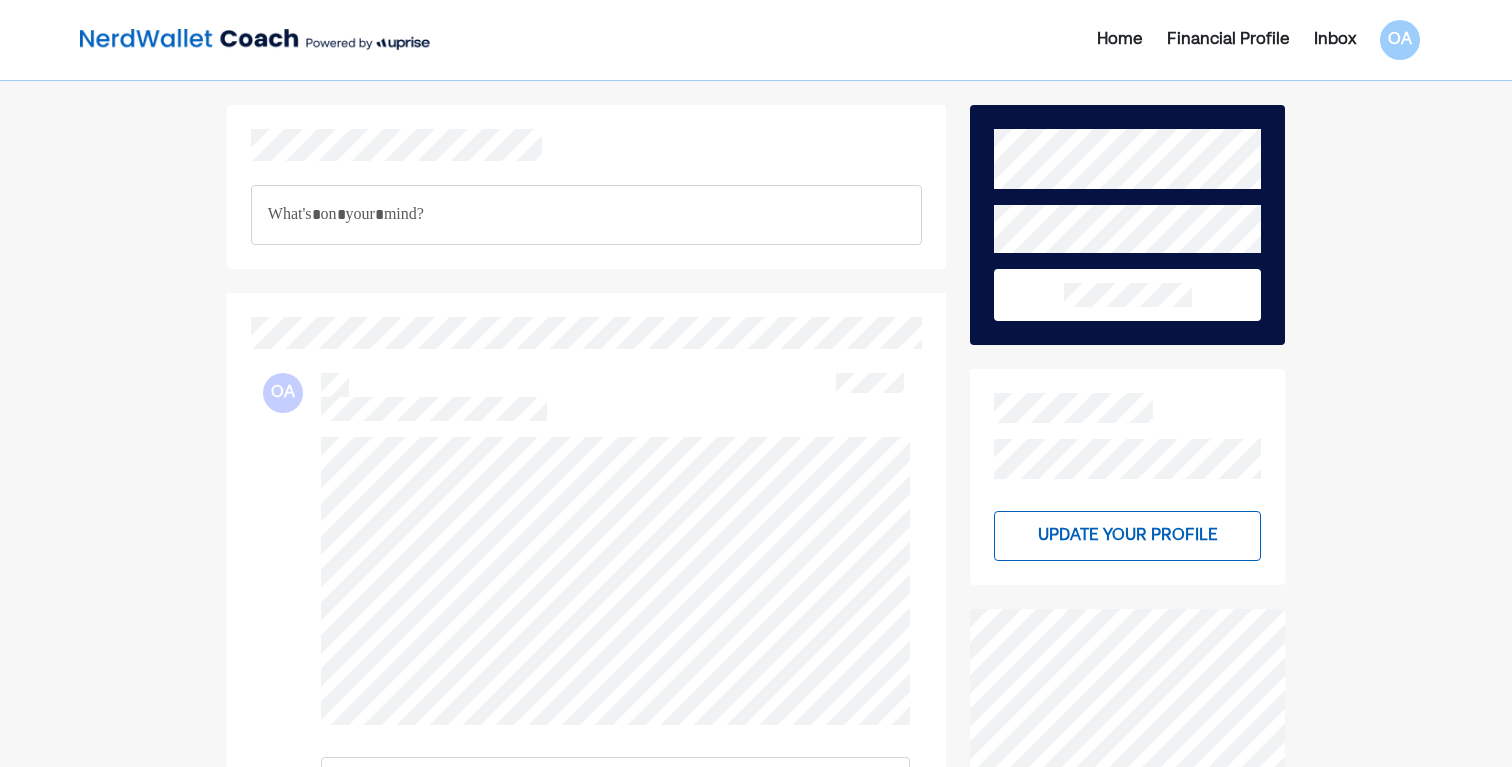 click on "Financial Profile" at bounding box center (1228, 40) 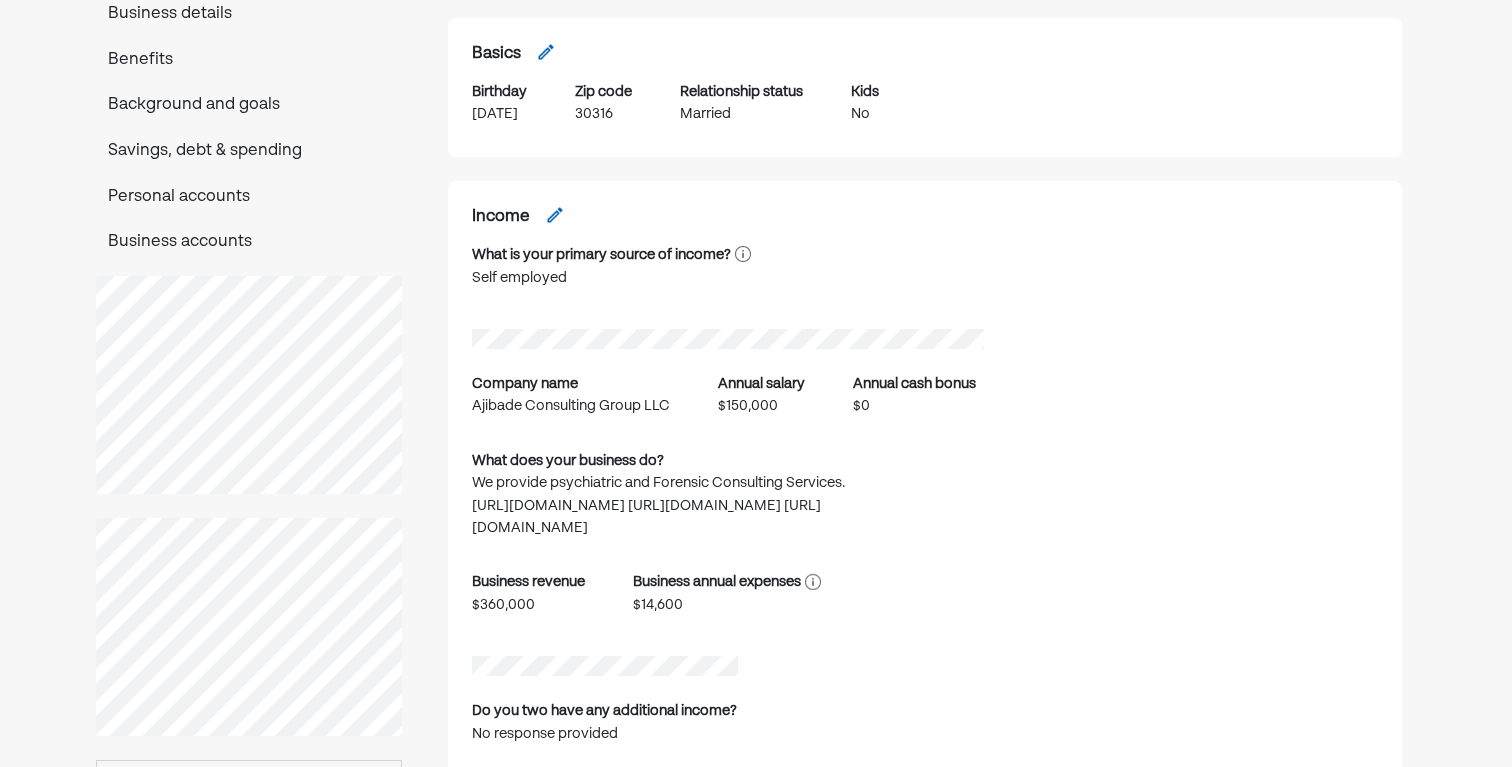 scroll, scrollTop: 0, scrollLeft: 0, axis: both 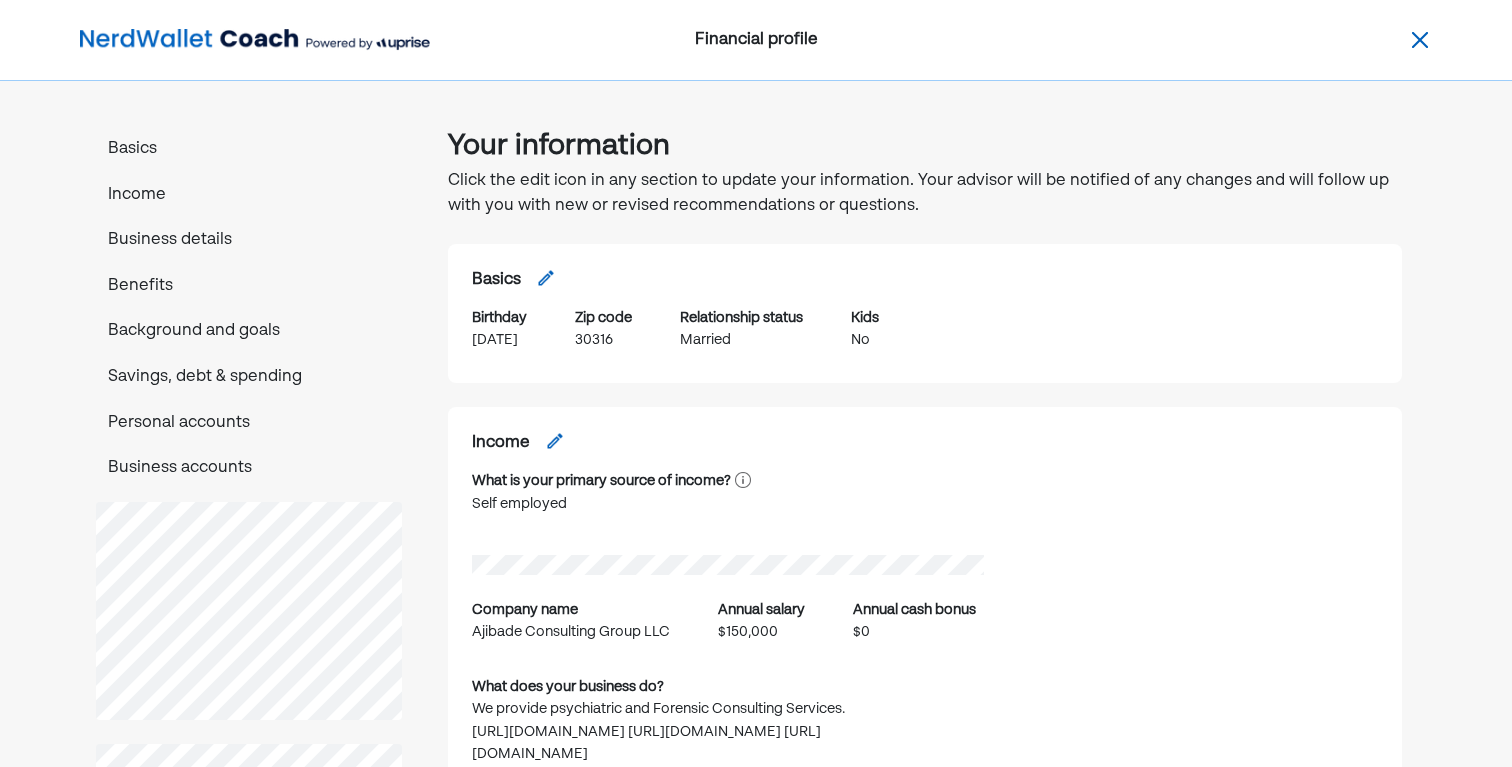 click at bounding box center [255, 40] 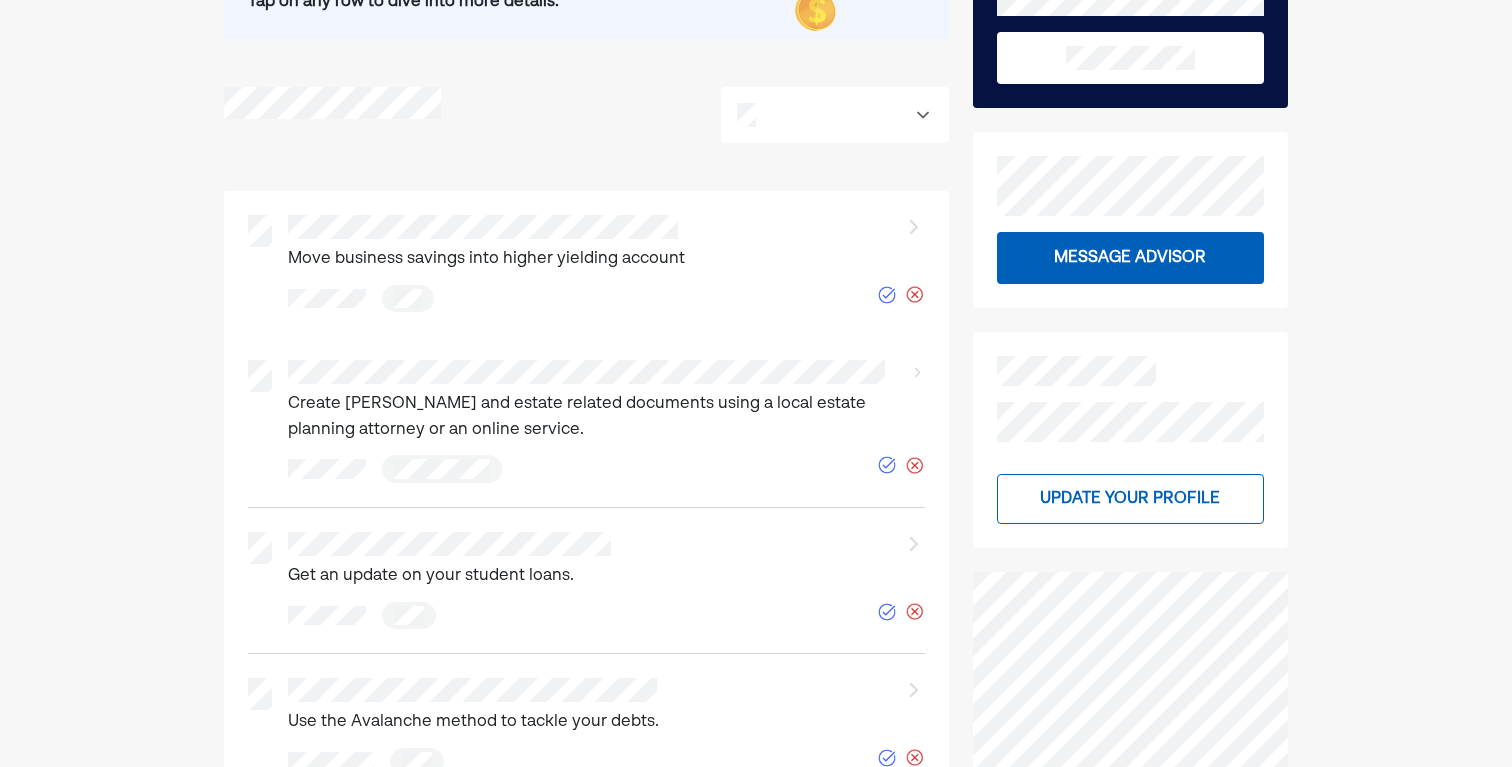 scroll, scrollTop: 249, scrollLeft: 0, axis: vertical 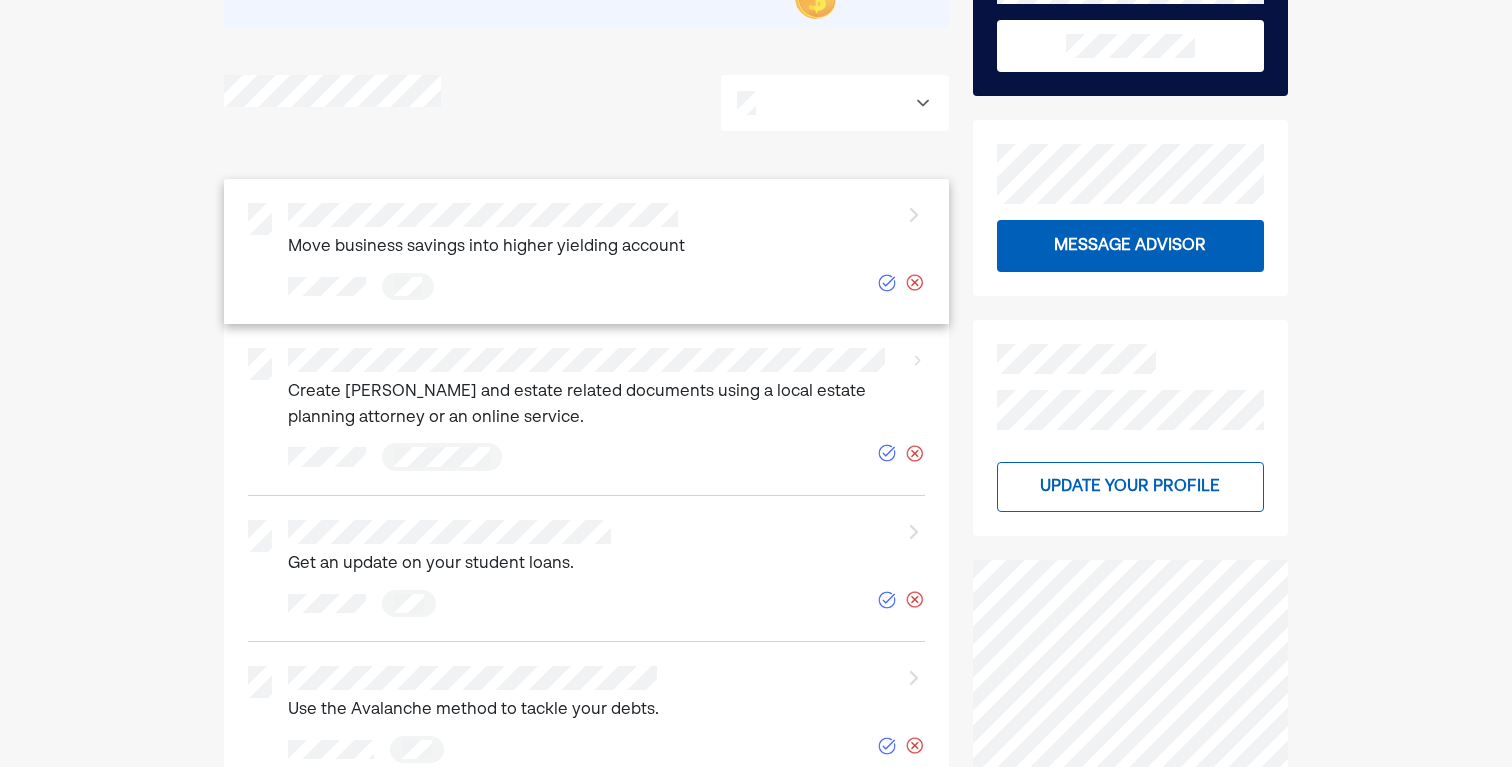 click at bounding box center [606, 287] 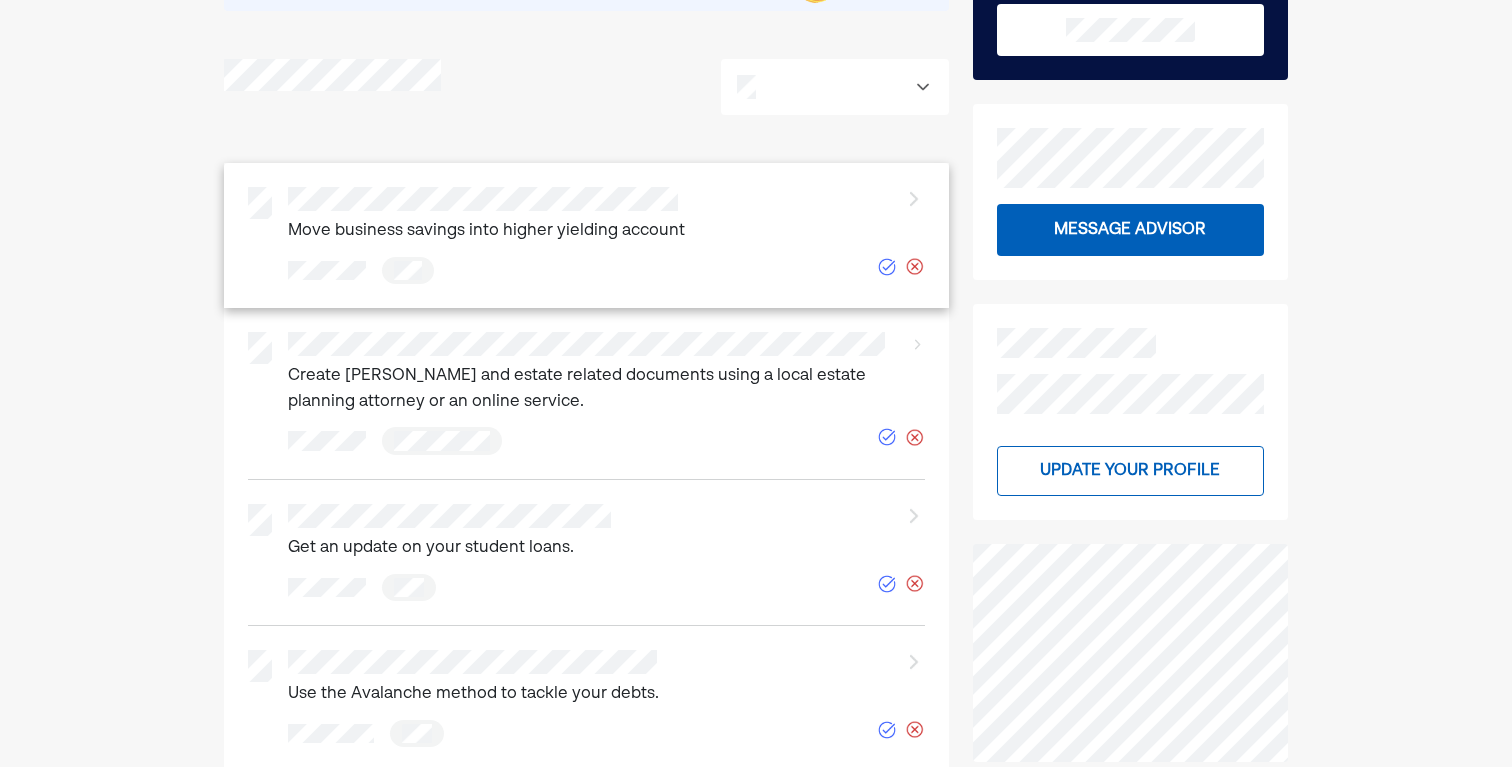 scroll, scrollTop: 277, scrollLeft: 0, axis: vertical 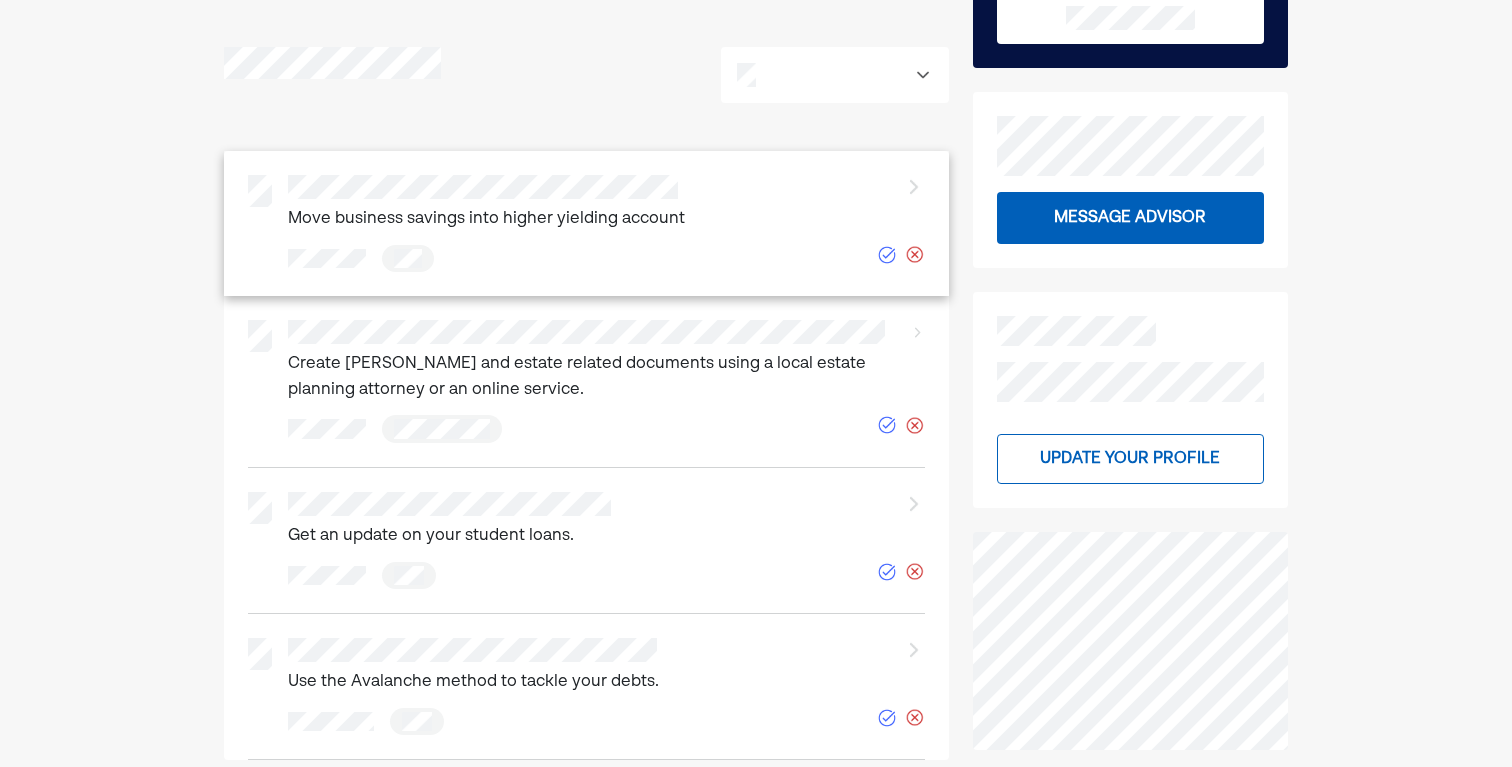click at bounding box center (913, 187) 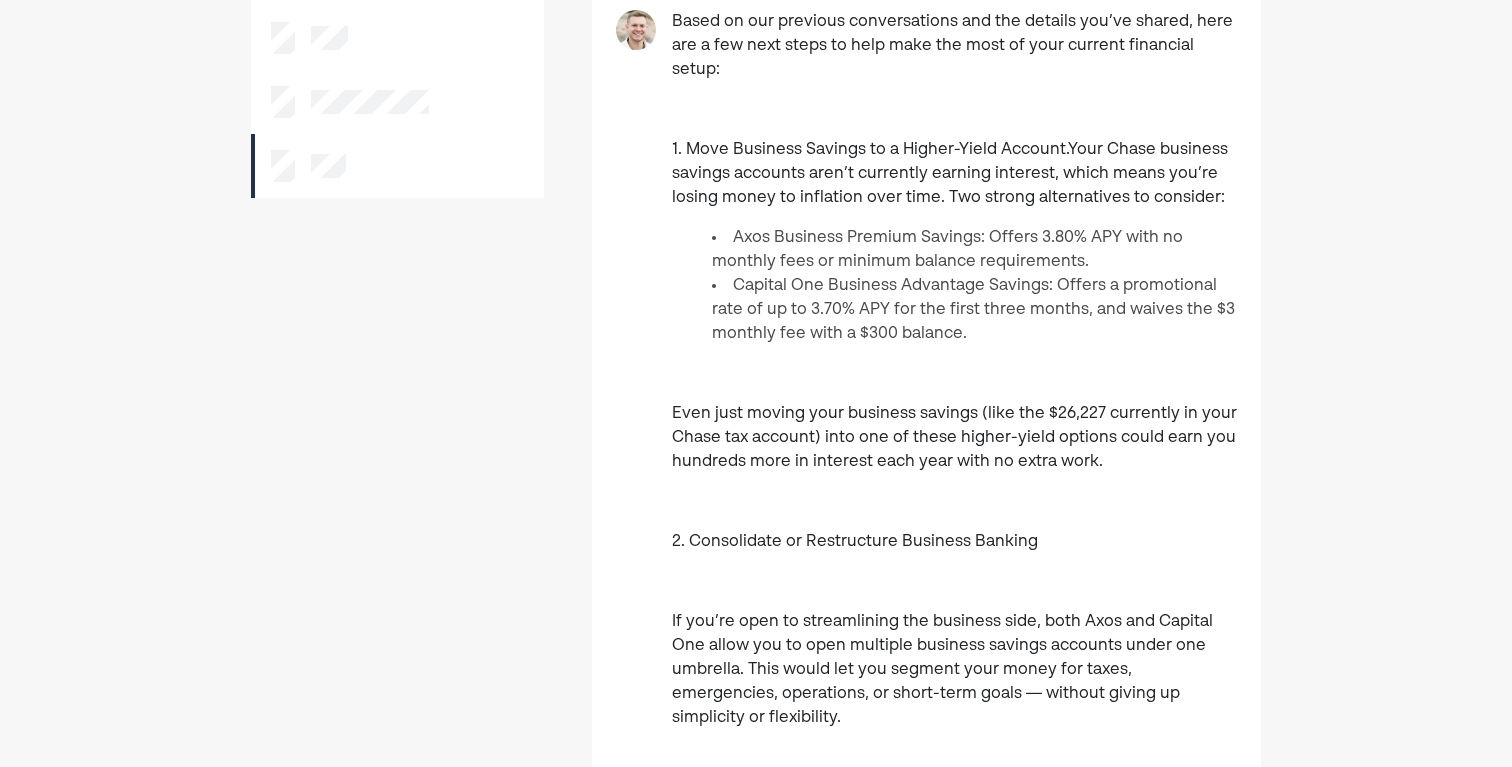 scroll, scrollTop: 239, scrollLeft: 0, axis: vertical 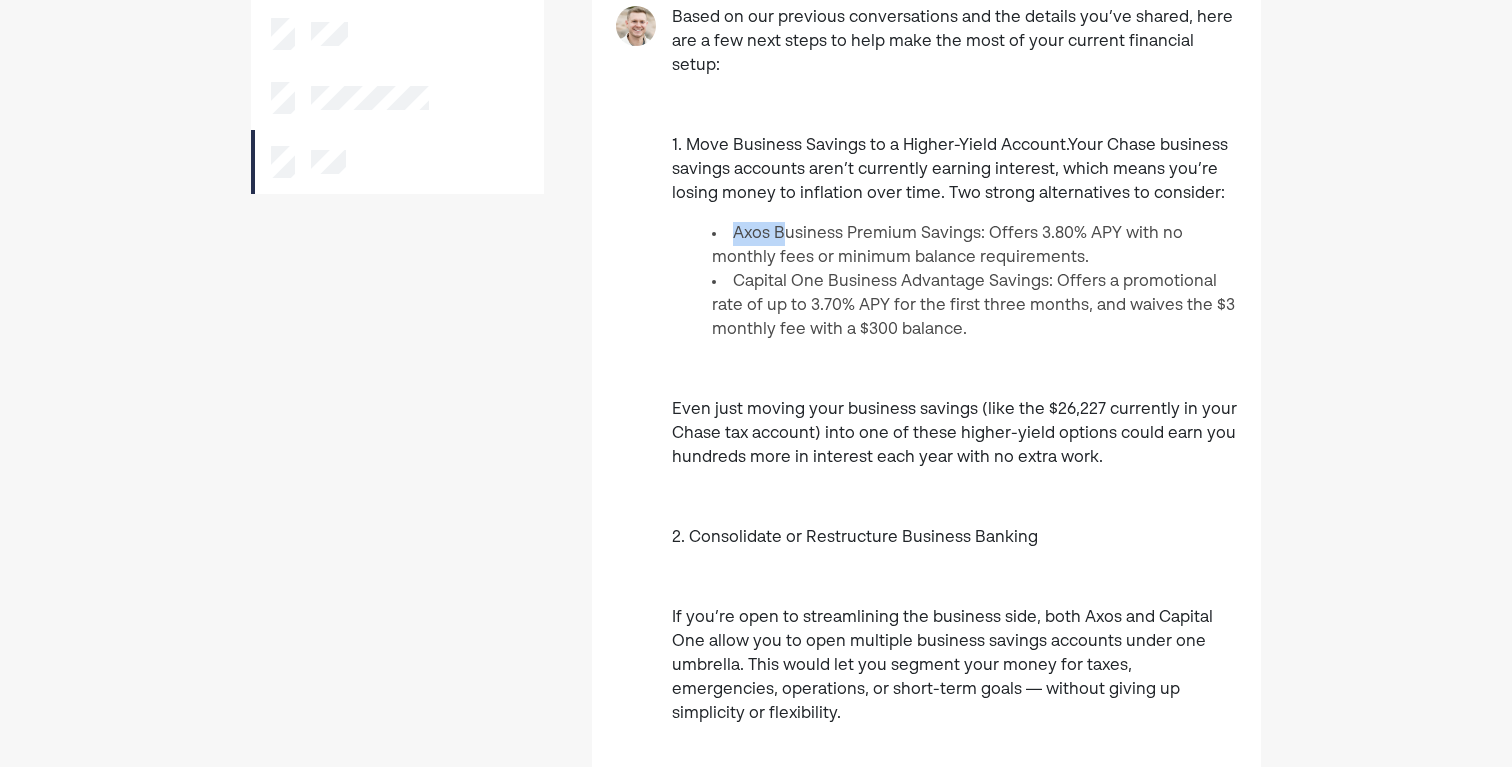 drag, startPoint x: 731, startPoint y: 207, endPoint x: 784, endPoint y: 218, distance: 54.129475 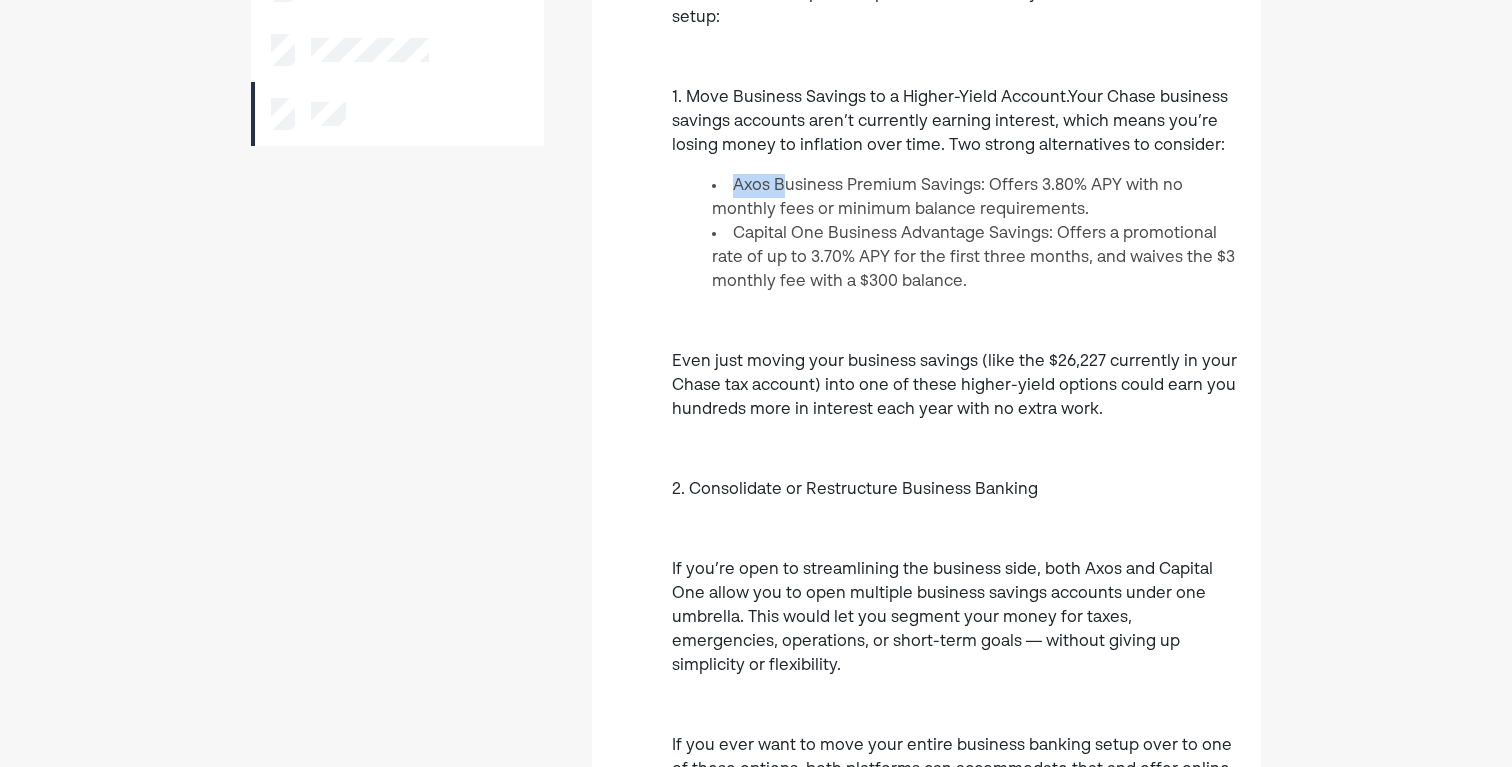 scroll, scrollTop: 292, scrollLeft: 0, axis: vertical 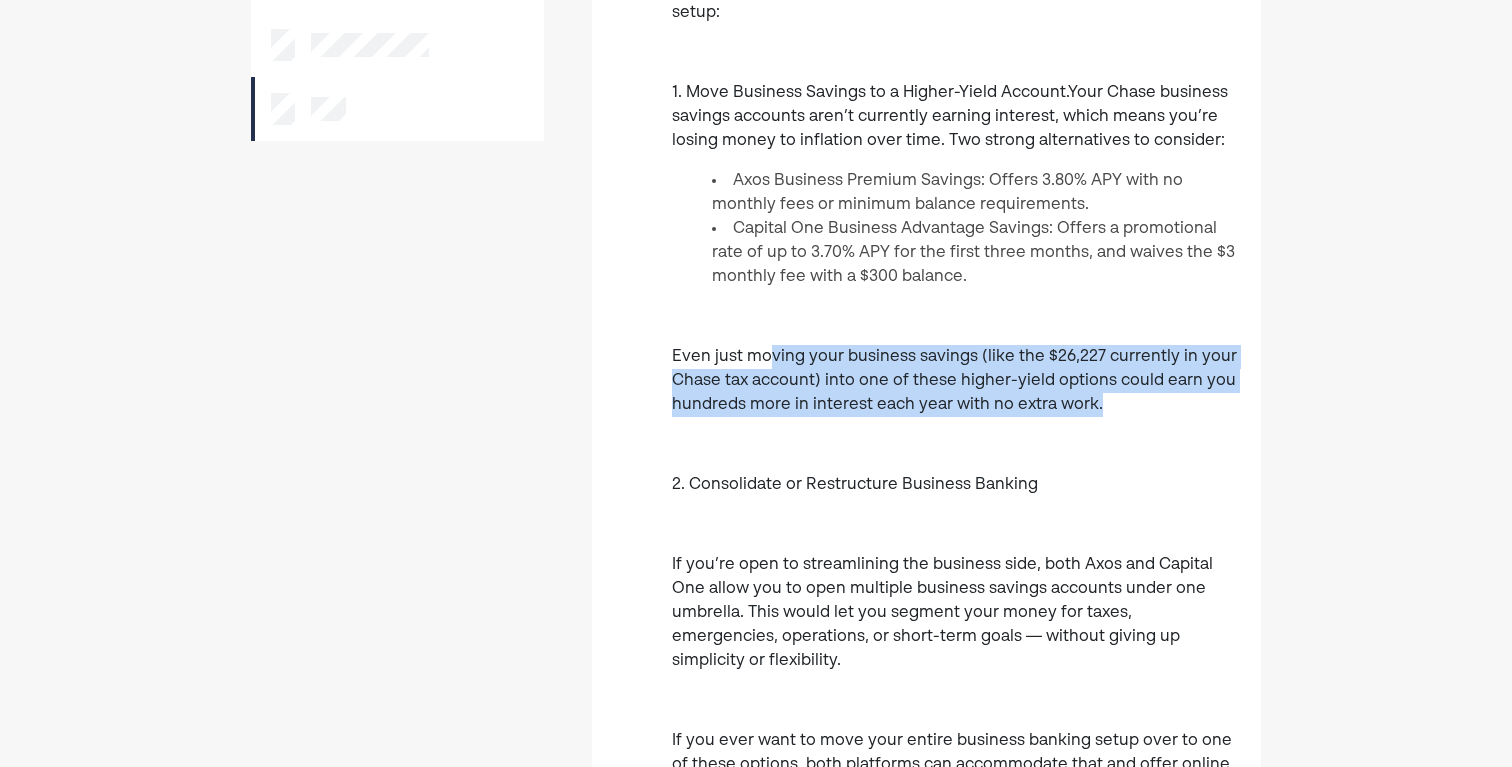 drag, startPoint x: 771, startPoint y: 327, endPoint x: 1126, endPoint y: 384, distance: 359.54694 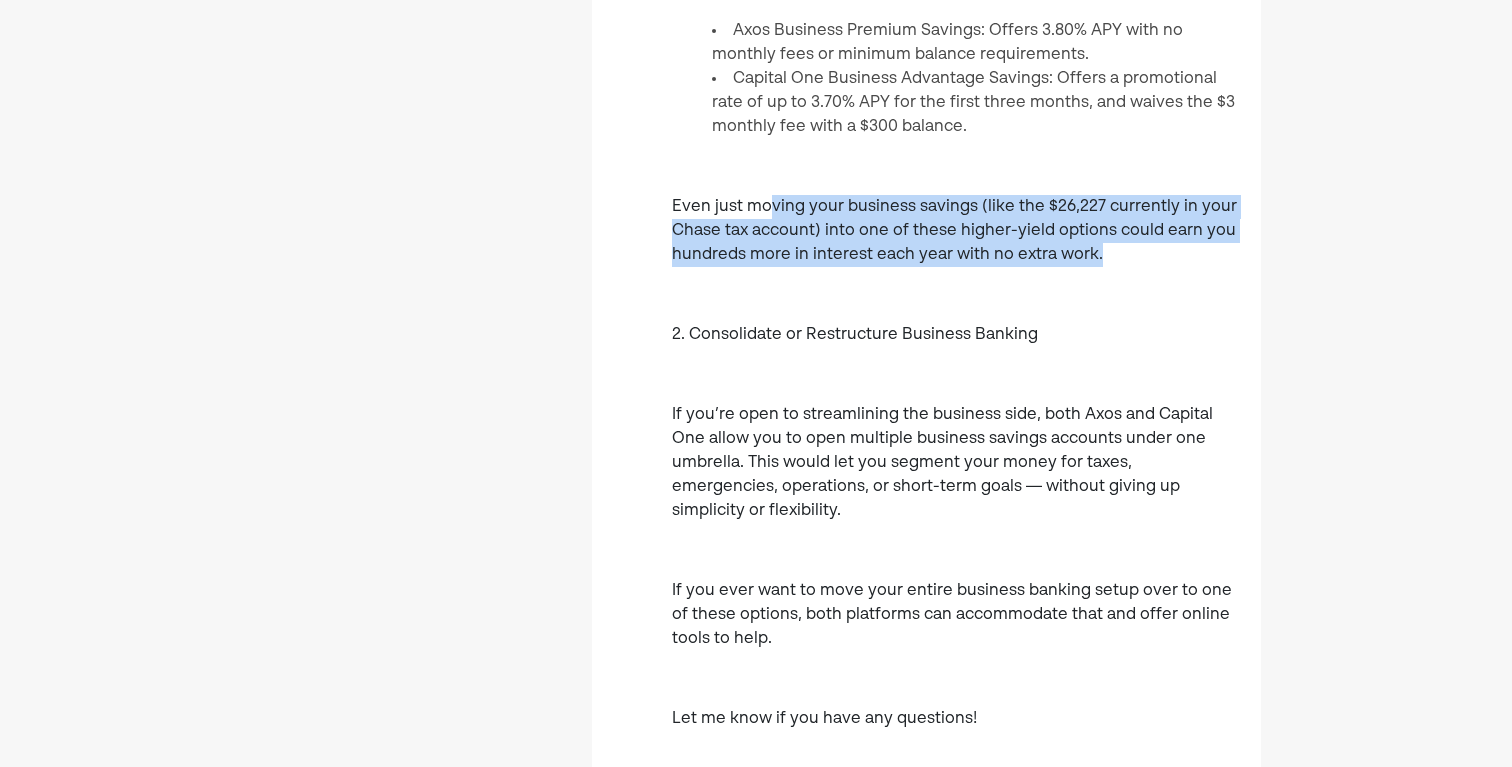 scroll, scrollTop: 463, scrollLeft: 0, axis: vertical 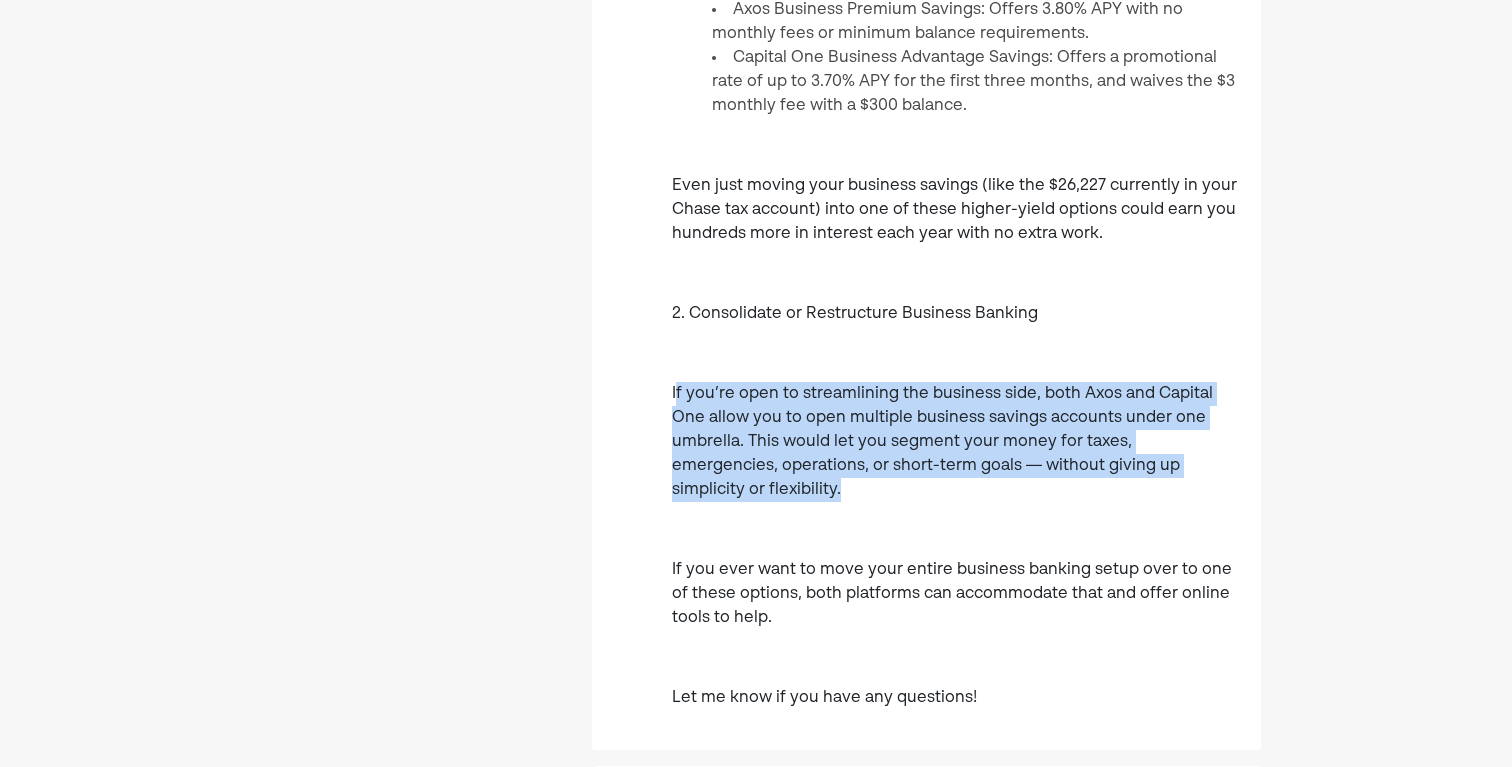 drag, startPoint x: 675, startPoint y: 362, endPoint x: 1251, endPoint y: 449, distance: 582.53326 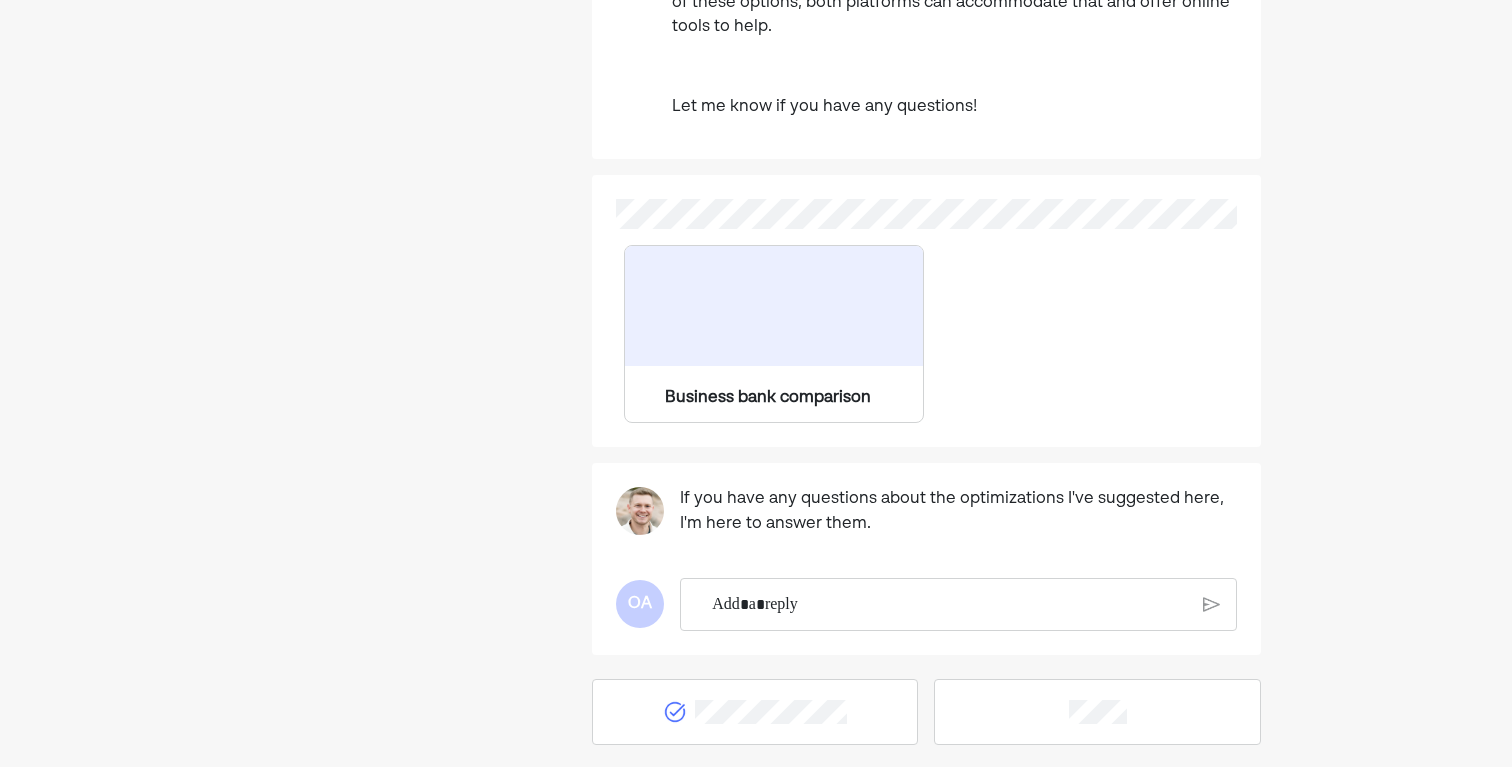 scroll, scrollTop: 1144, scrollLeft: 0, axis: vertical 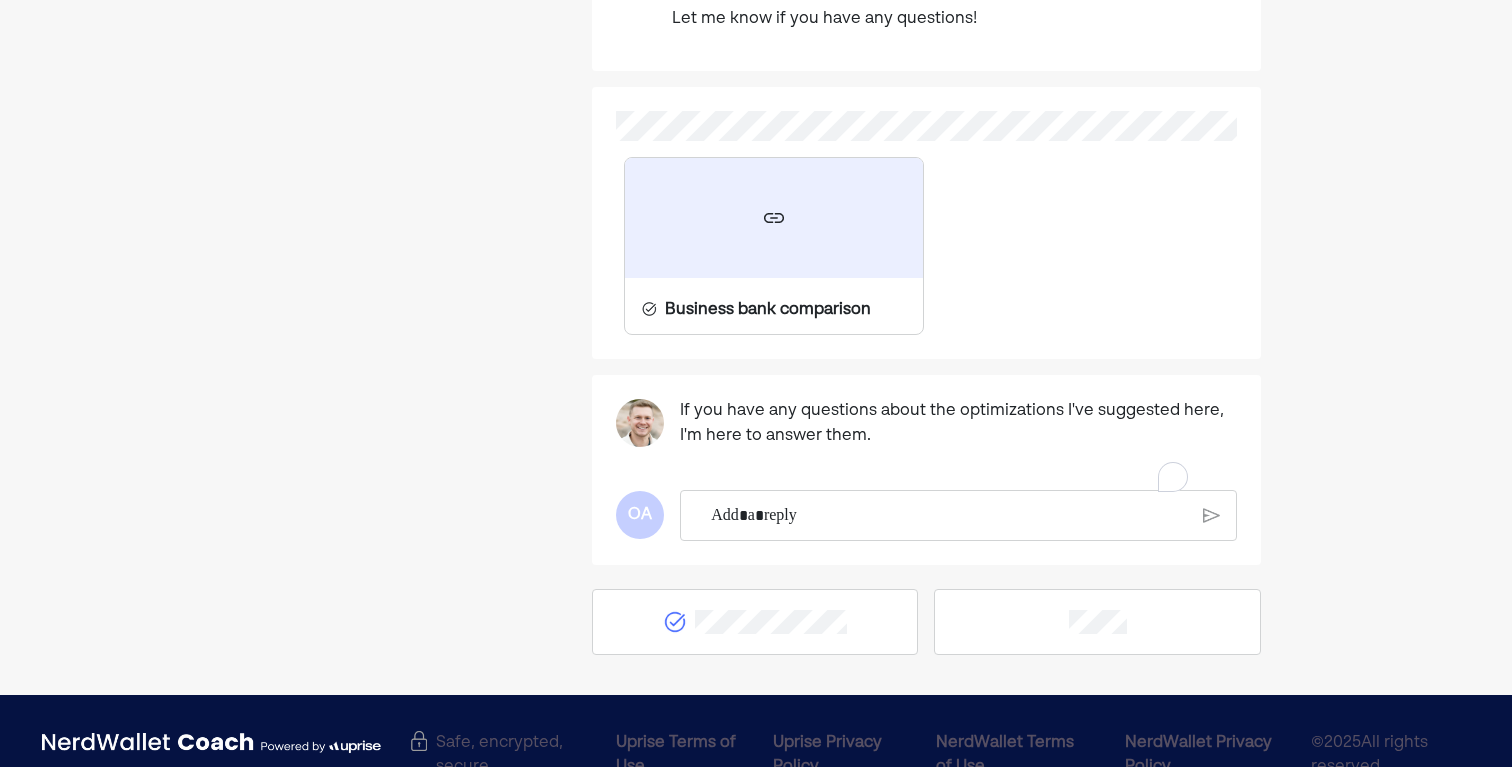 click at bounding box center [949, 516] 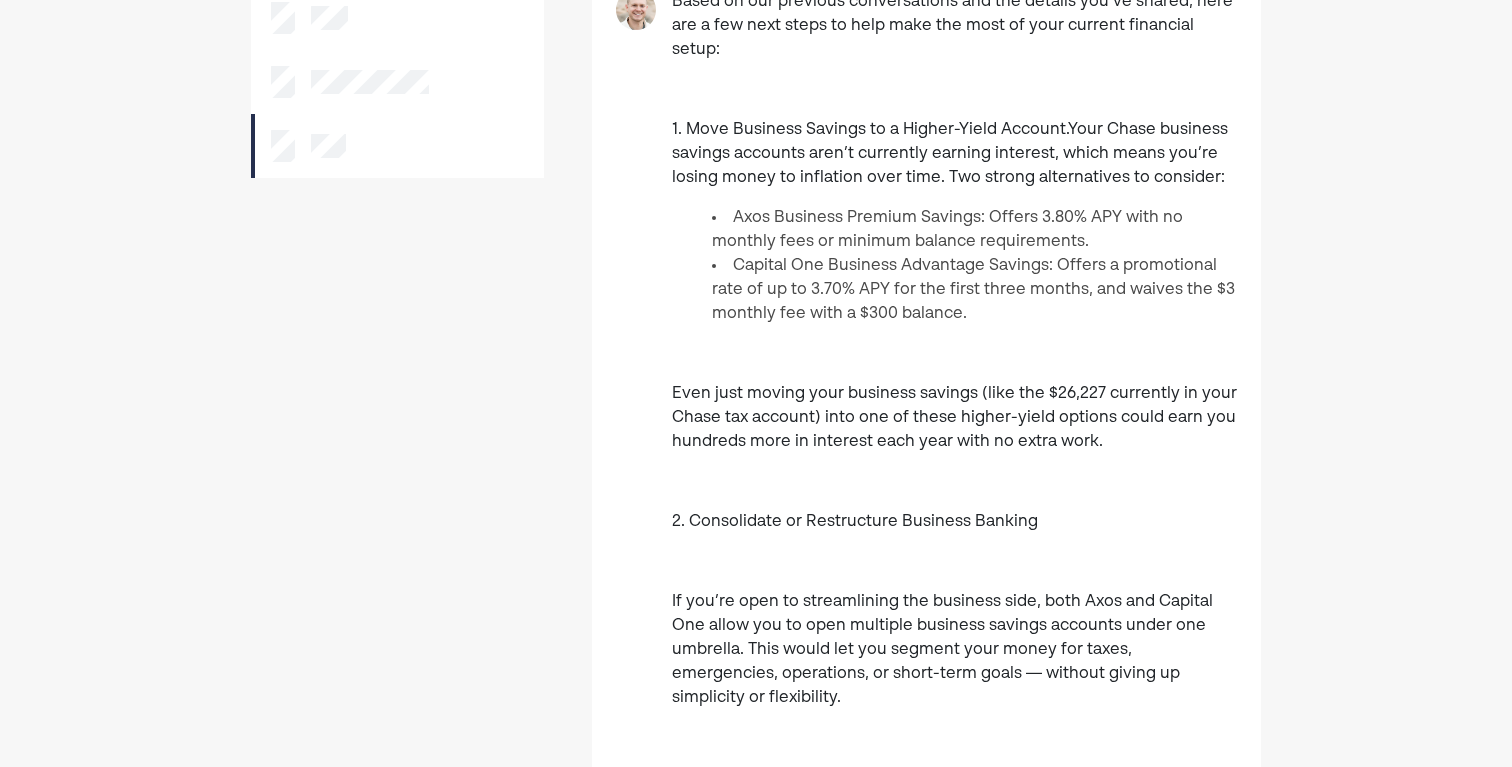 scroll, scrollTop: 0, scrollLeft: 0, axis: both 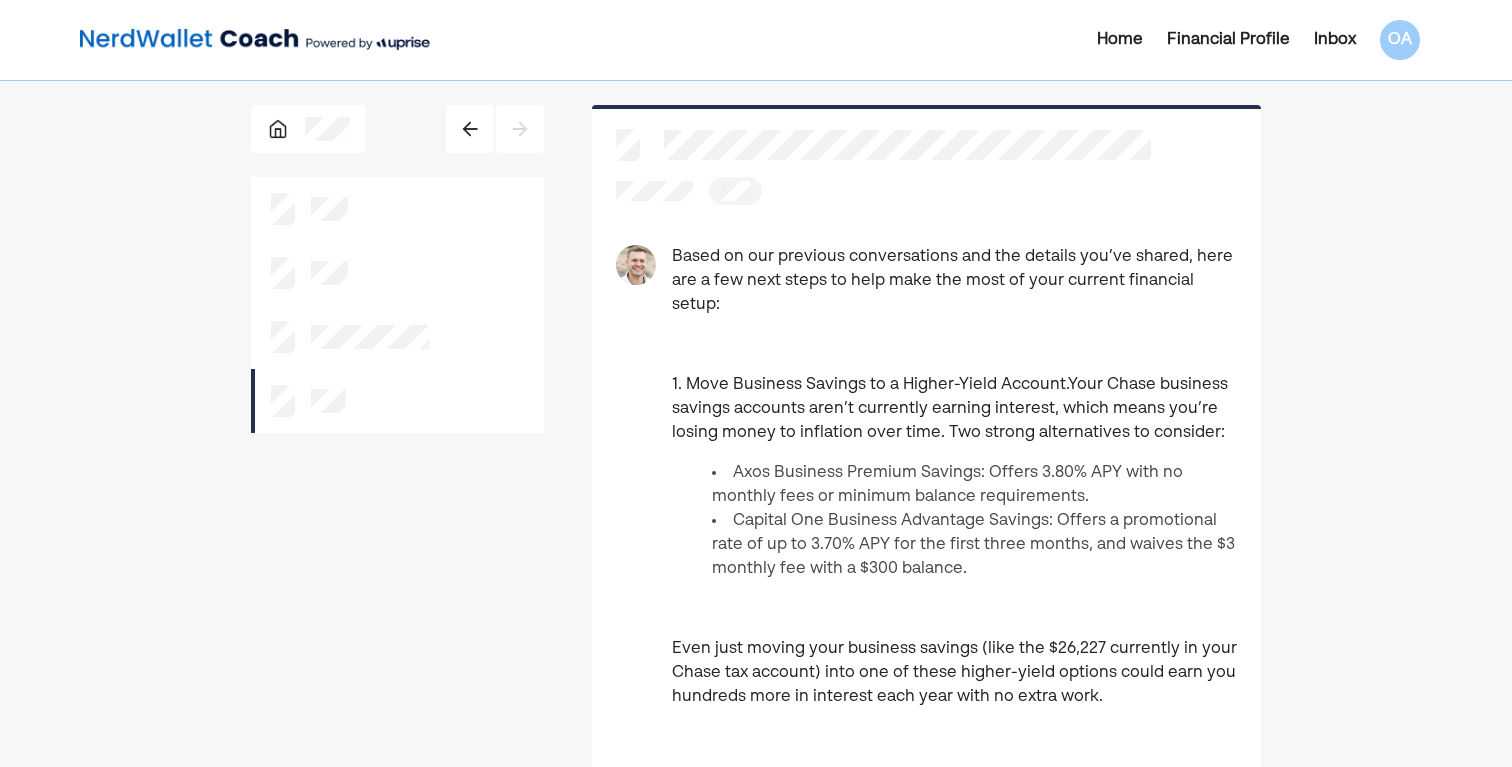 click at bounding box center [470, 129] 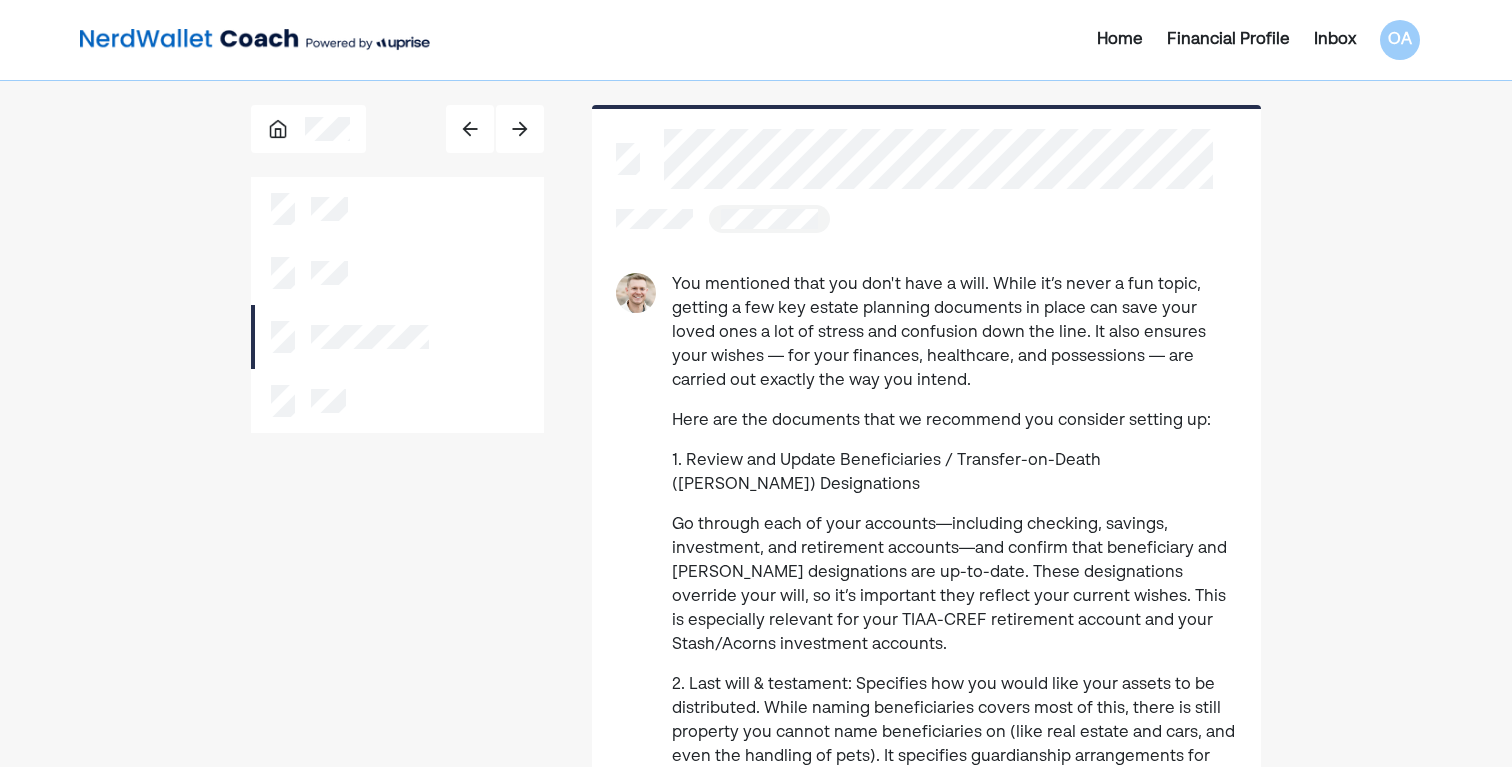 click on "Inbox" at bounding box center (1335, 40) 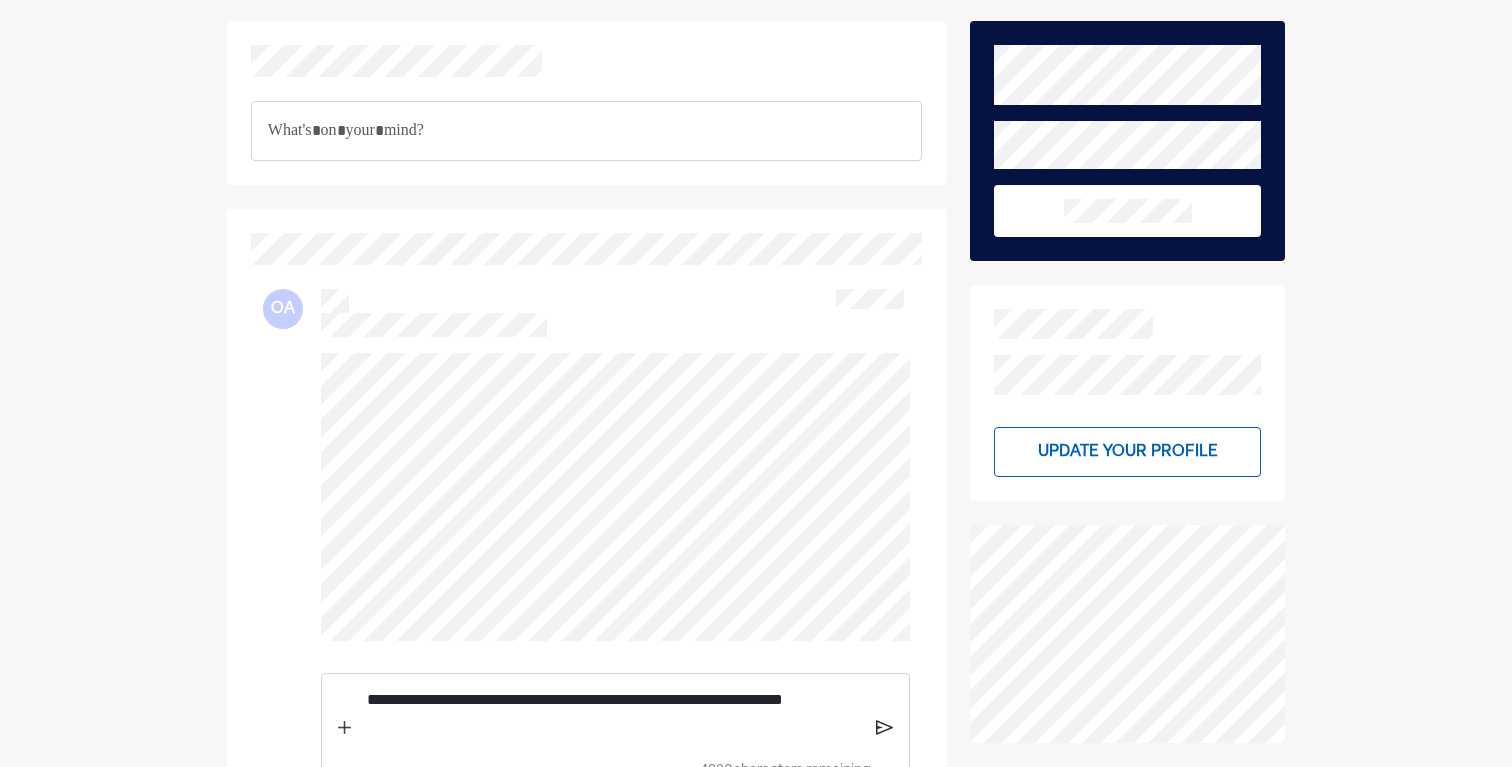 scroll, scrollTop: 0, scrollLeft: 0, axis: both 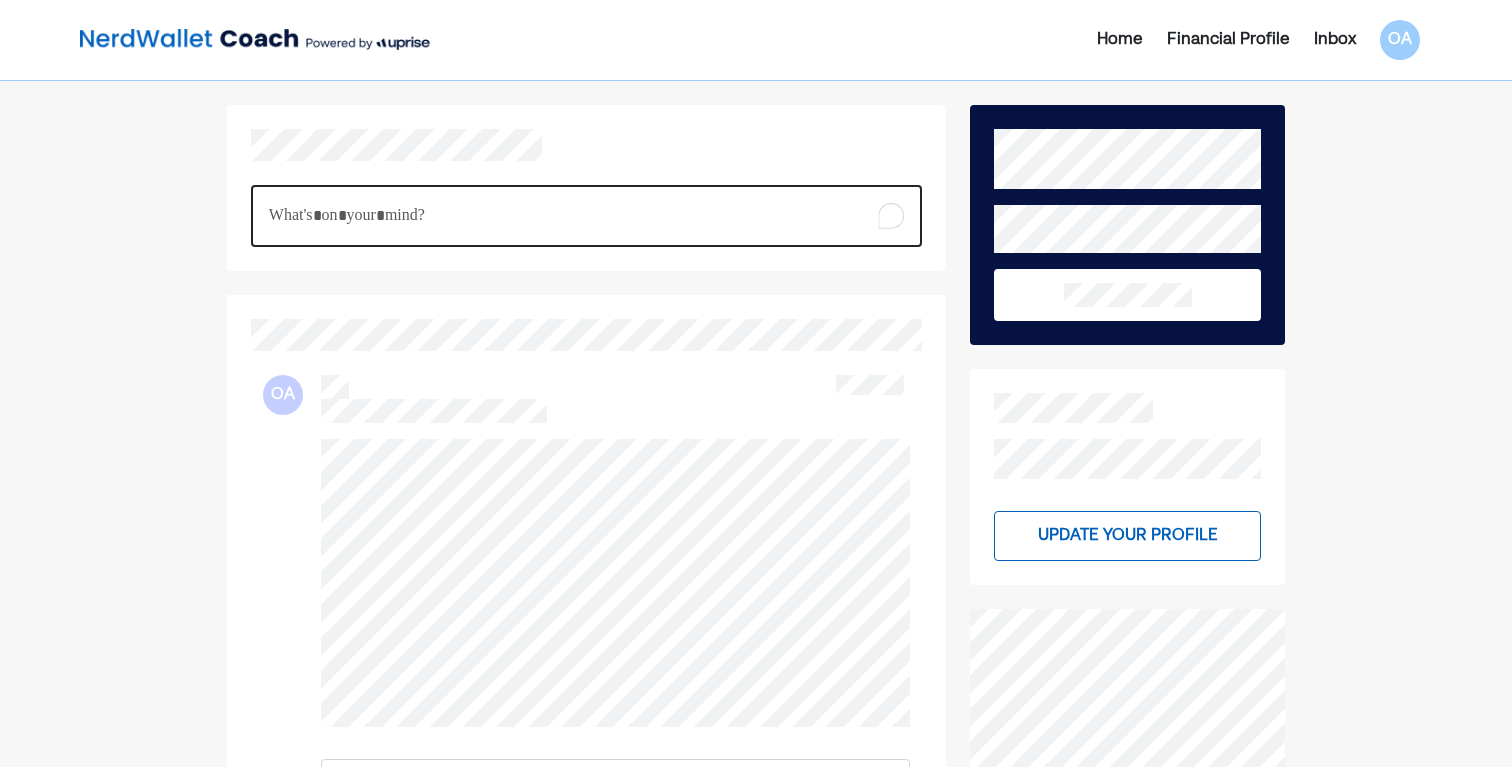 click at bounding box center [587, 216] 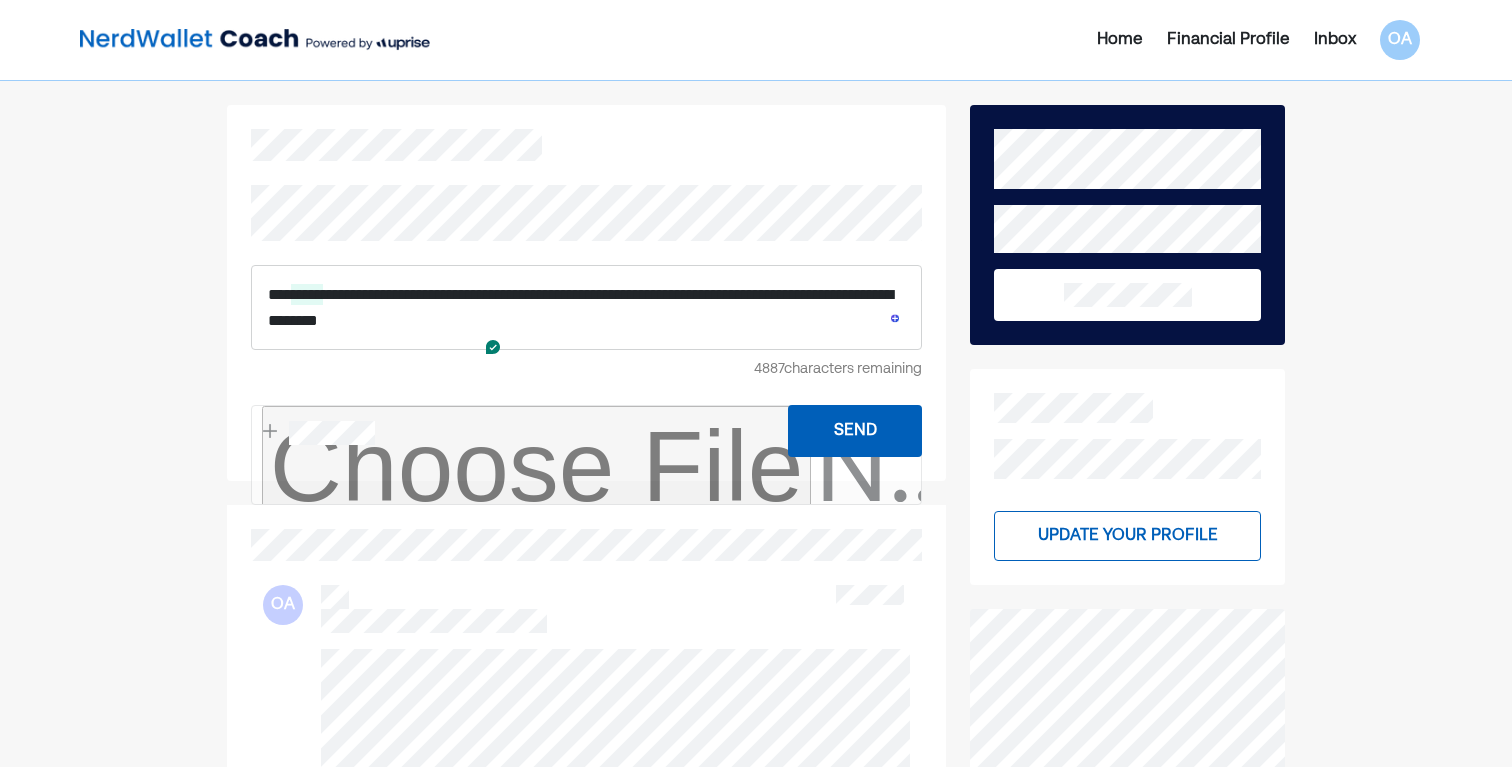 click on "Send" at bounding box center [855, 431] 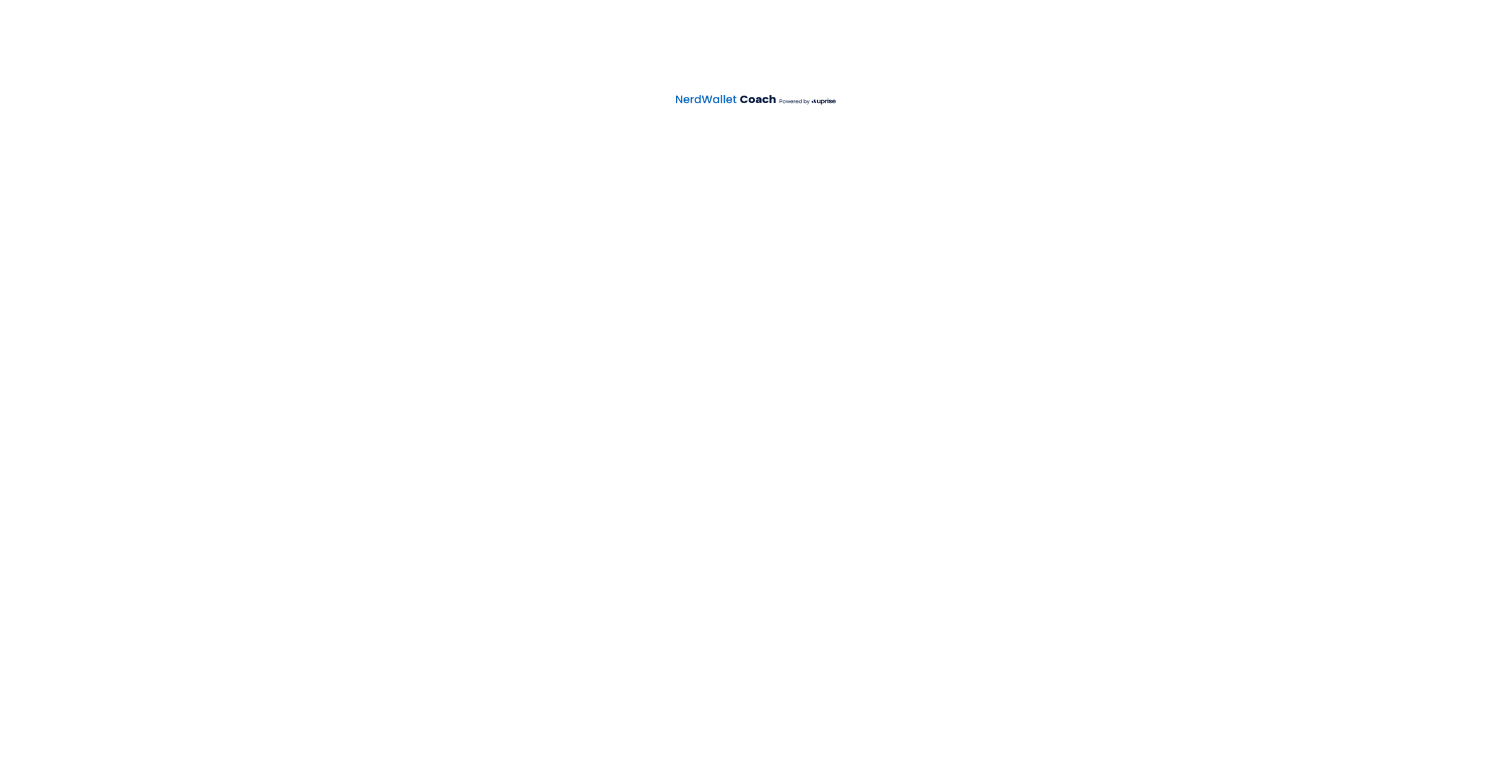 scroll, scrollTop: 0, scrollLeft: 0, axis: both 